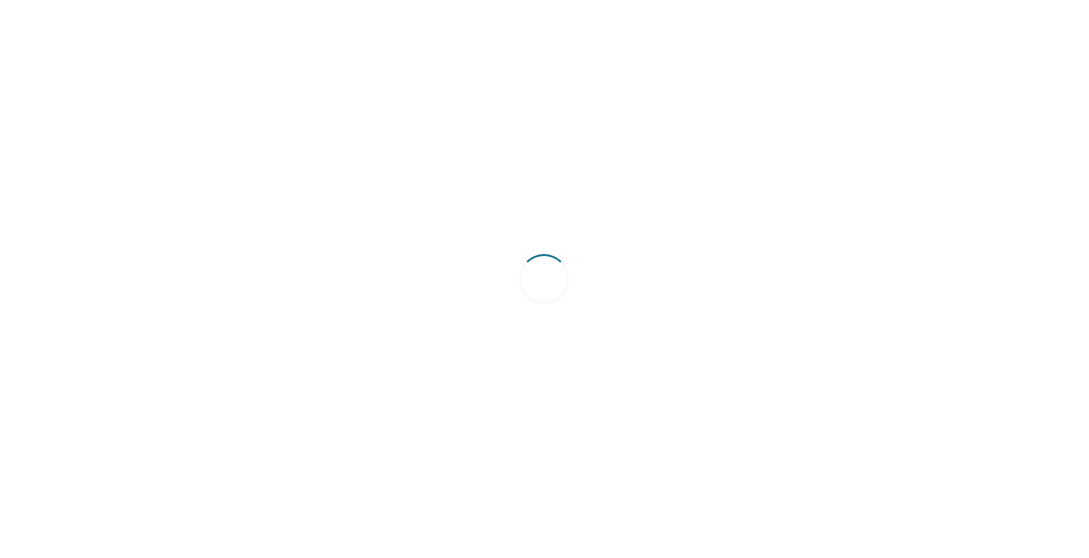 scroll, scrollTop: 0, scrollLeft: 0, axis: both 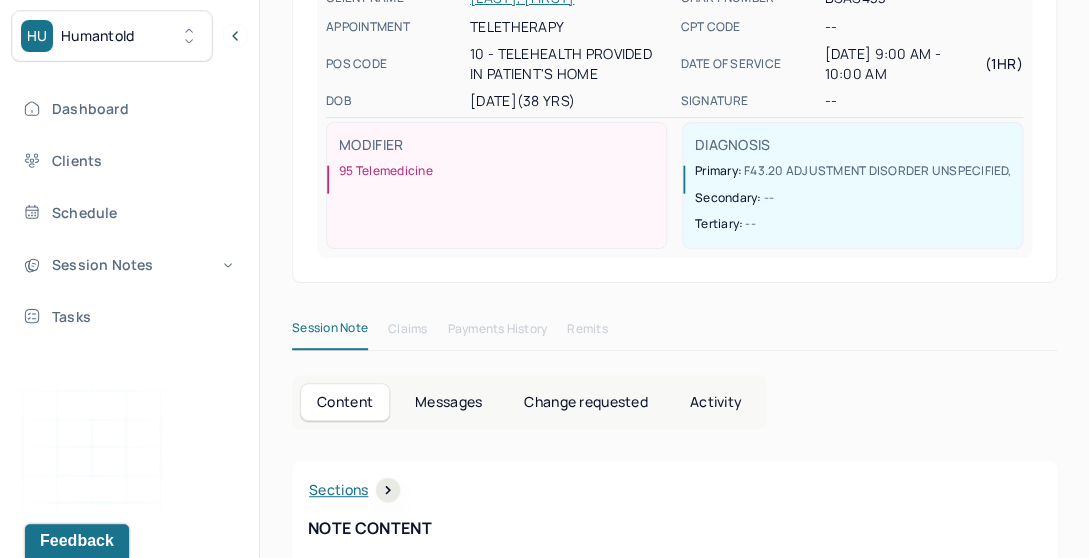 click on "Messages" at bounding box center (448, 402) 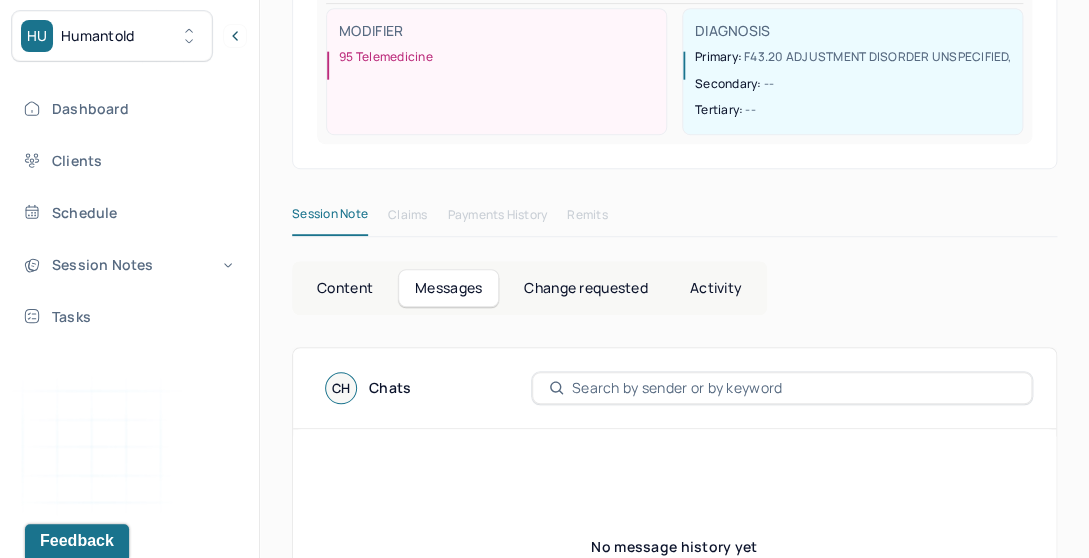 scroll, scrollTop: 0, scrollLeft: 0, axis: both 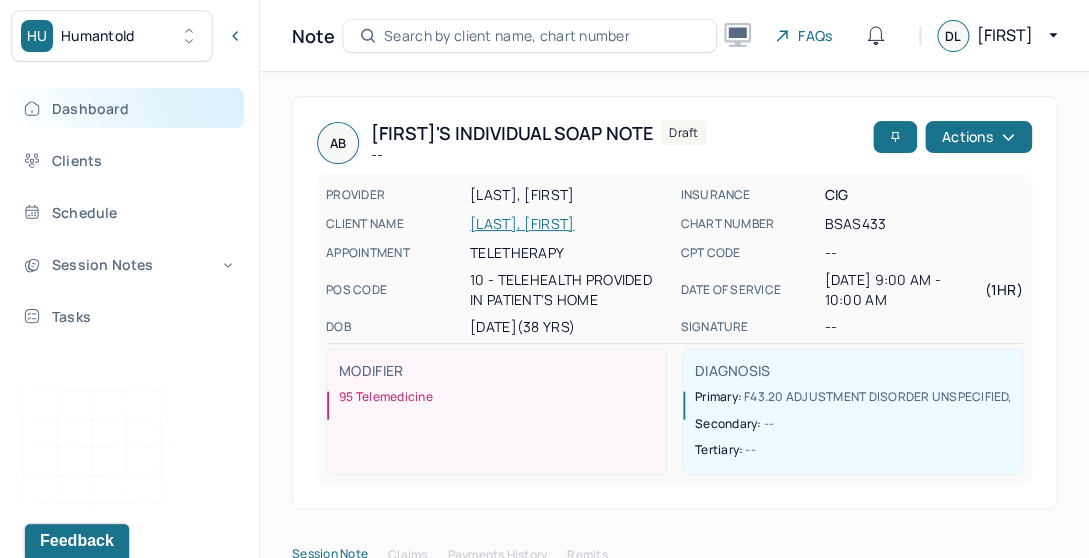 click on "Dashboard" at bounding box center [128, 108] 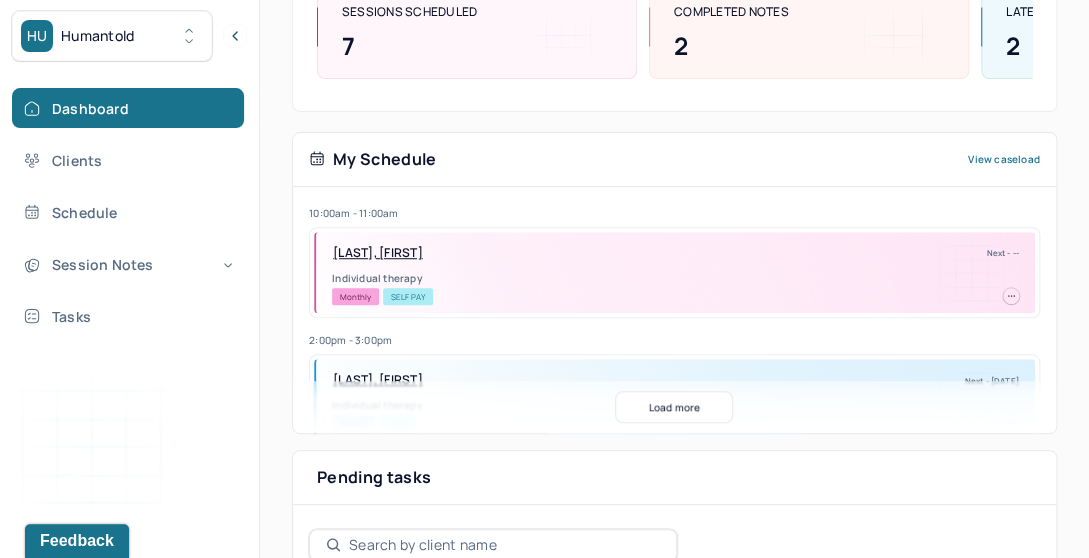 scroll, scrollTop: 0, scrollLeft: 0, axis: both 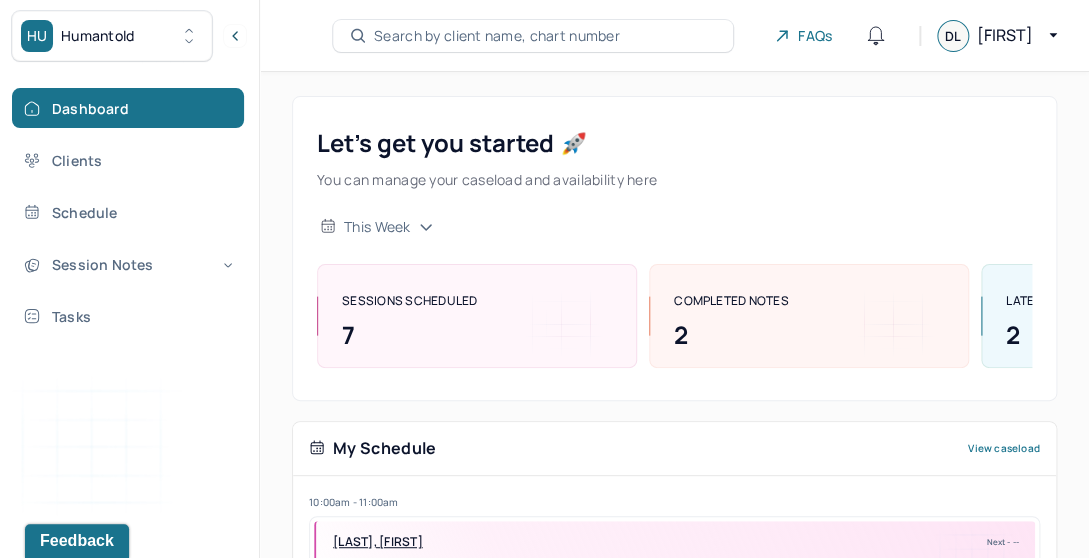 click on "Search by client name, chart number" at bounding box center (497, 36) 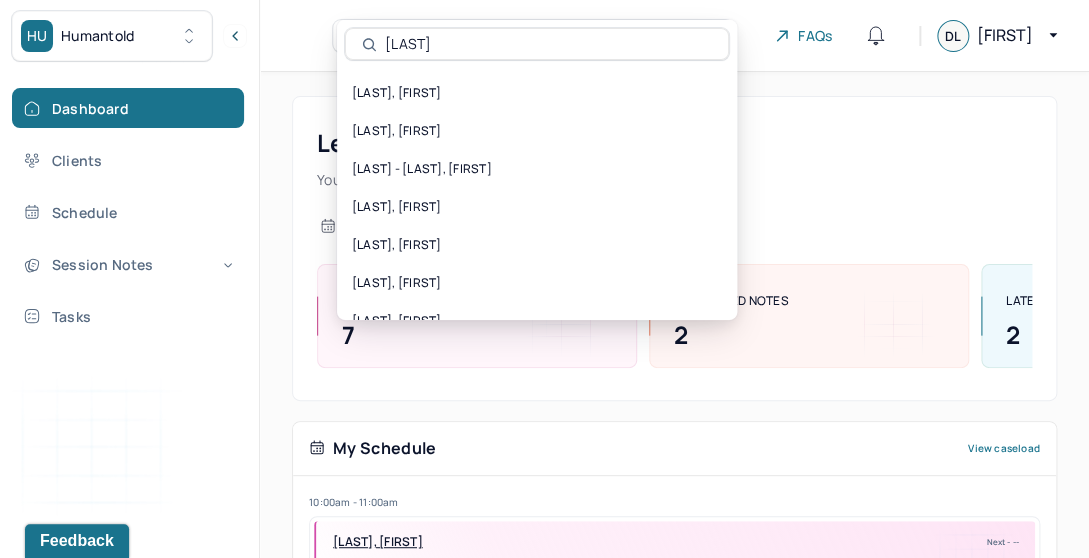 type on "[LAST]" 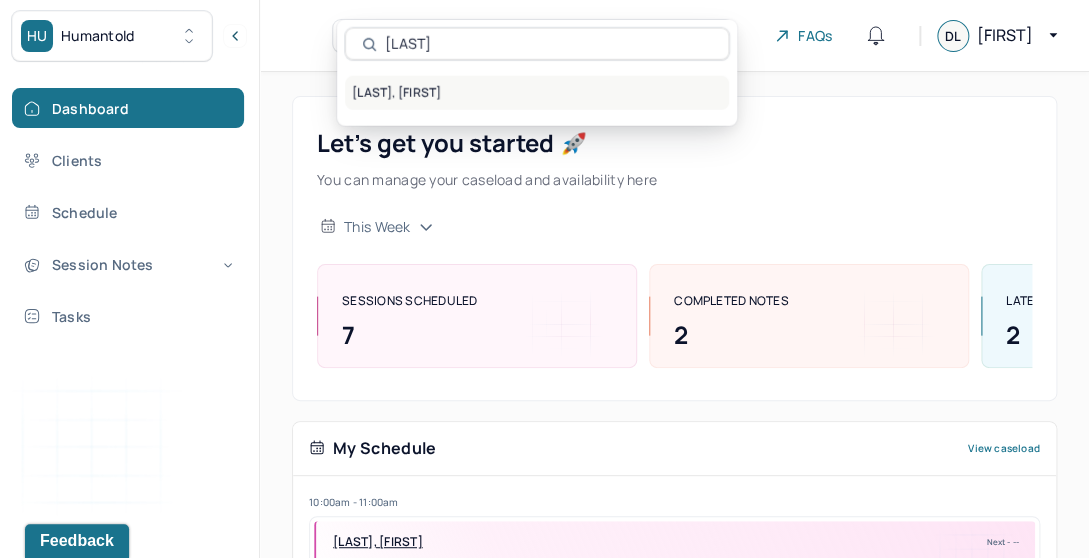 click on "[LAST], [FIRST]" at bounding box center (537, 93) 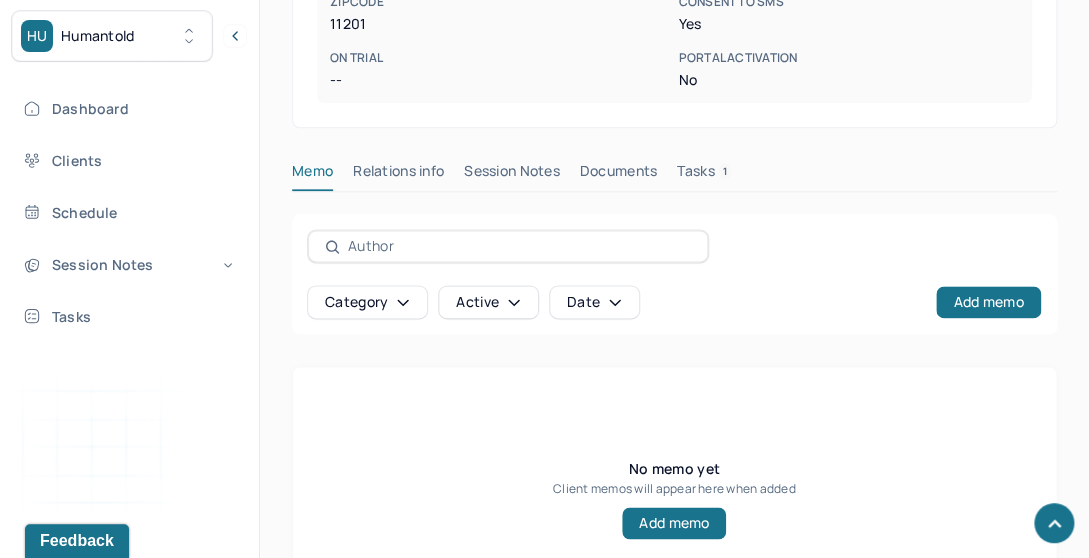 scroll, scrollTop: 733, scrollLeft: 0, axis: vertical 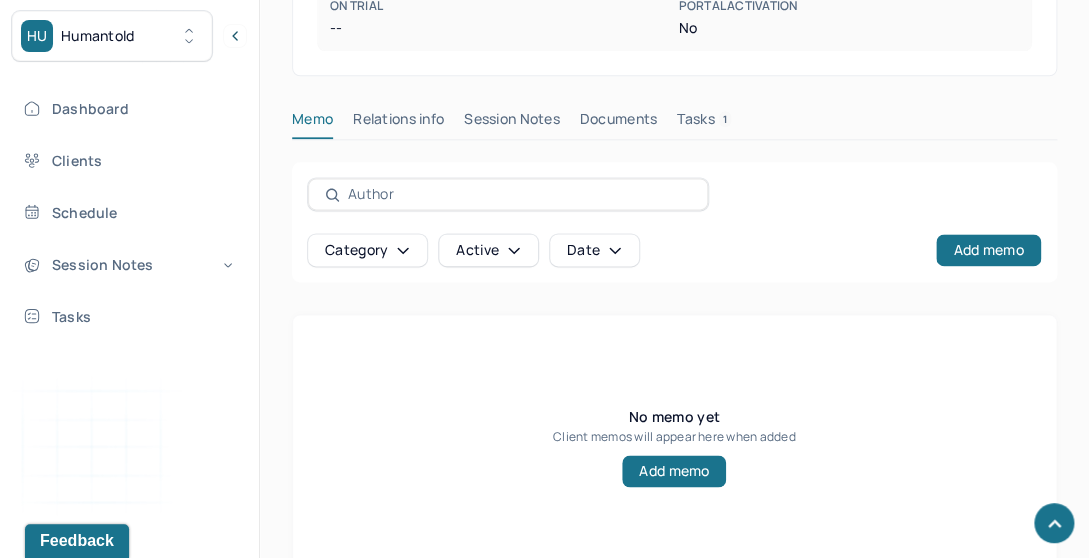 click on "[LAST], [FIRST] B2B active         -- CLIENT CHART NUMBER BSAS433 PREFERRED NAME -- SEX female AGE 38  yrs DATE OF BIRTH [DATE]  CONTACT [PHONE] EMAIL [EMAIL] PROVIDER [LAST], [FIRST] LMHC-A DIAGNOSIS -- DIAGNOSIS CODE -- LAST SESSION [DATE] insurance provider CIGna FINANCIAL ASSISTANCE STATUS -- Address [NUMBER] [STREET] City [CITY]  State [STATE] Zipcode [ZIPCODE] Consent to Sms Yes On Trial -- Portal Activation No   Memo     Relations info     Session Notes     Documents     Tasks 1     Category     active     Date     Add memo   No memo yet Client memos will appear here when added   Add memo" at bounding box center [674, -29] 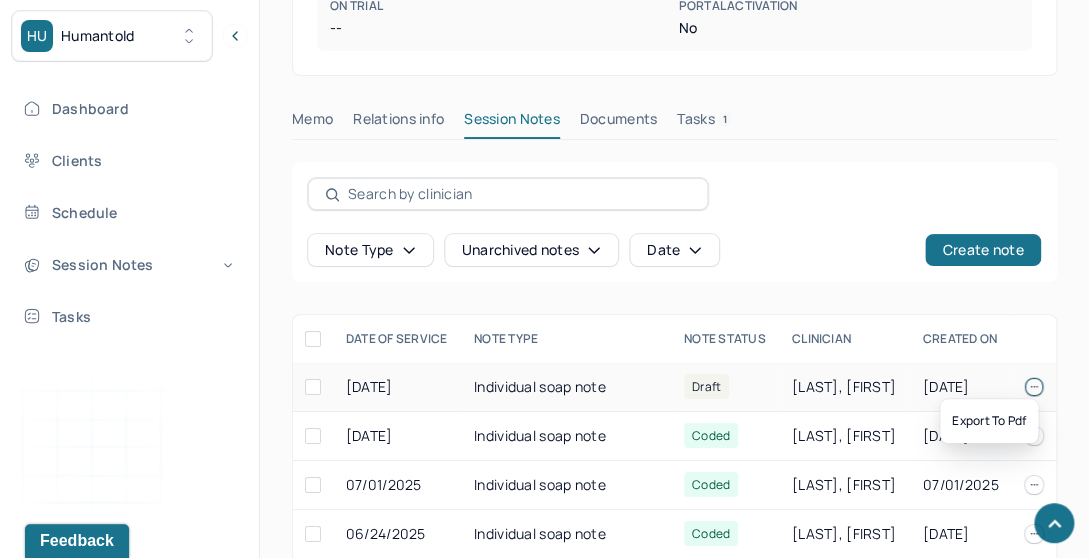 click 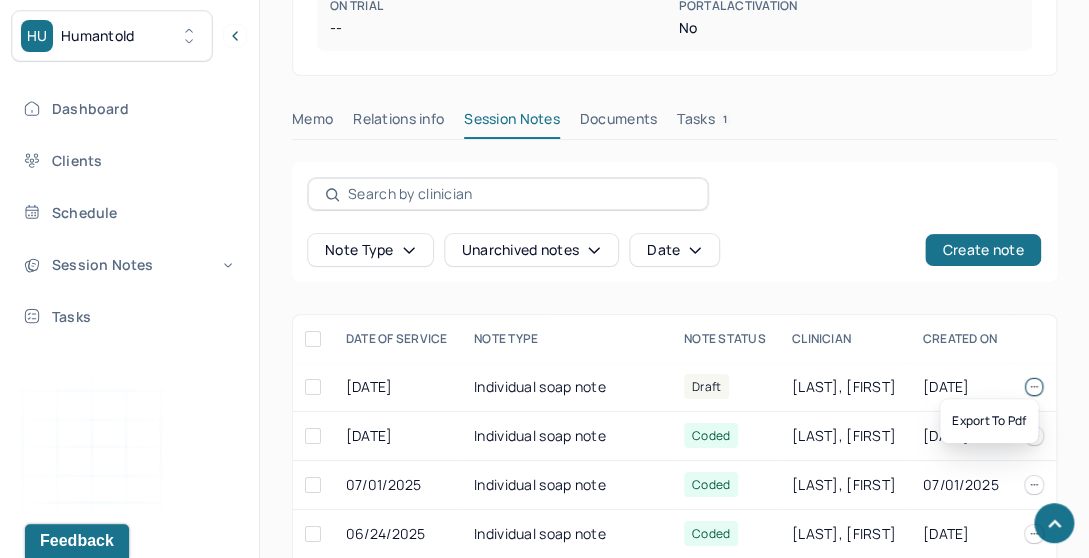 click on "Note Status" at bounding box center (726, 339) 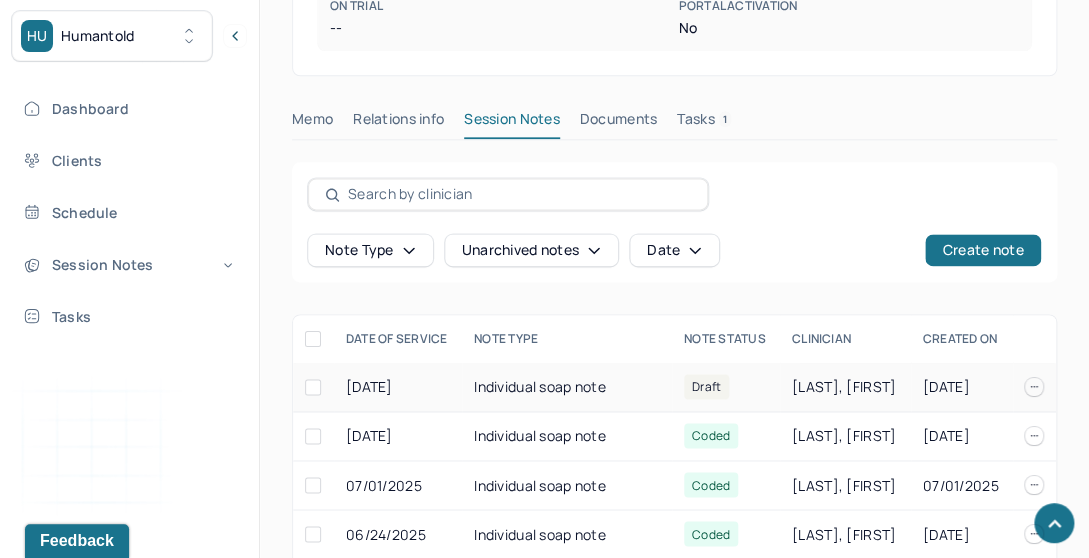 click on "Draft" at bounding box center (726, 387) 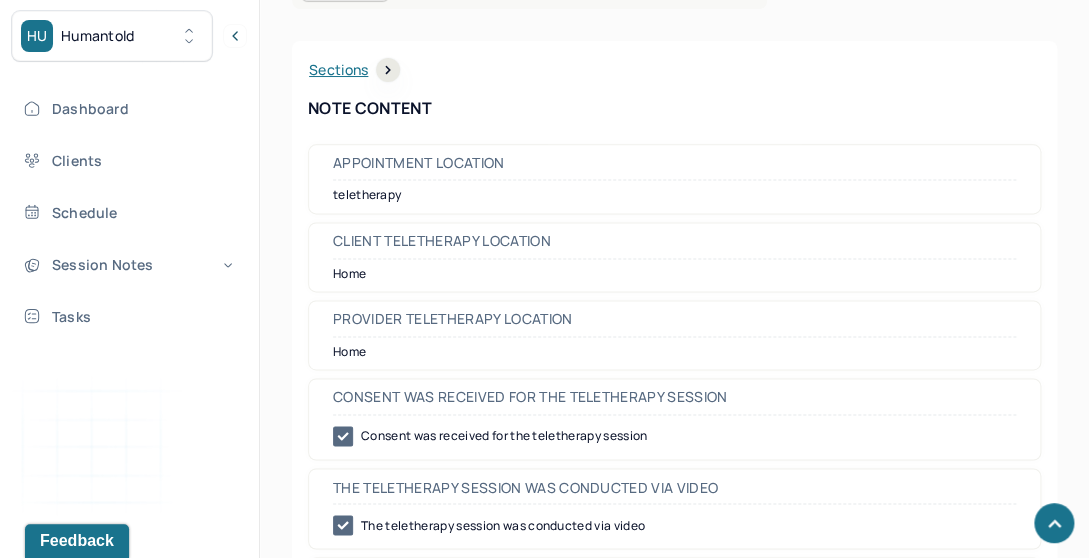 scroll, scrollTop: 0, scrollLeft: 0, axis: both 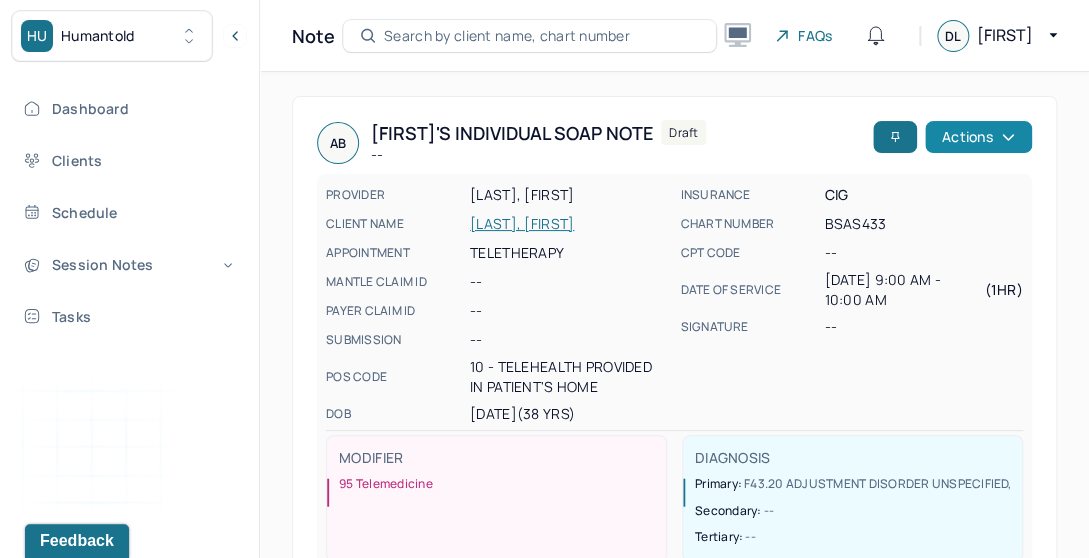 click 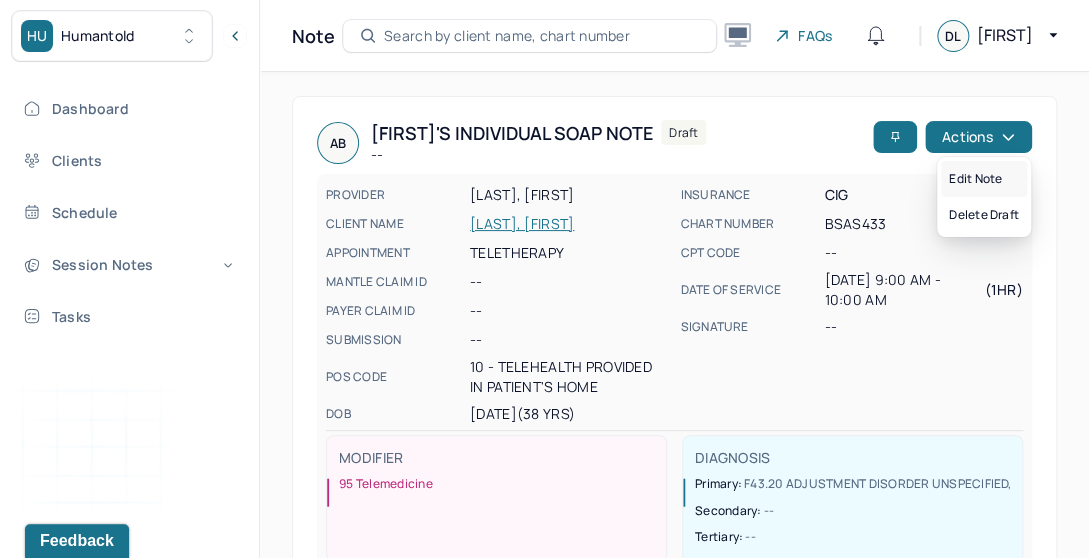 click on "Edit note" at bounding box center [984, 179] 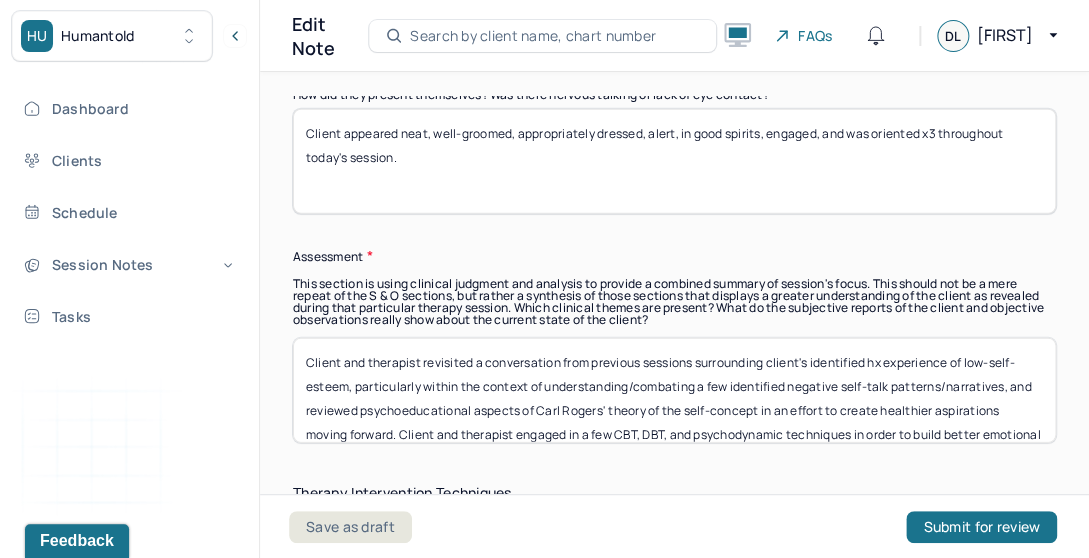 scroll, scrollTop: 1878, scrollLeft: 0, axis: vertical 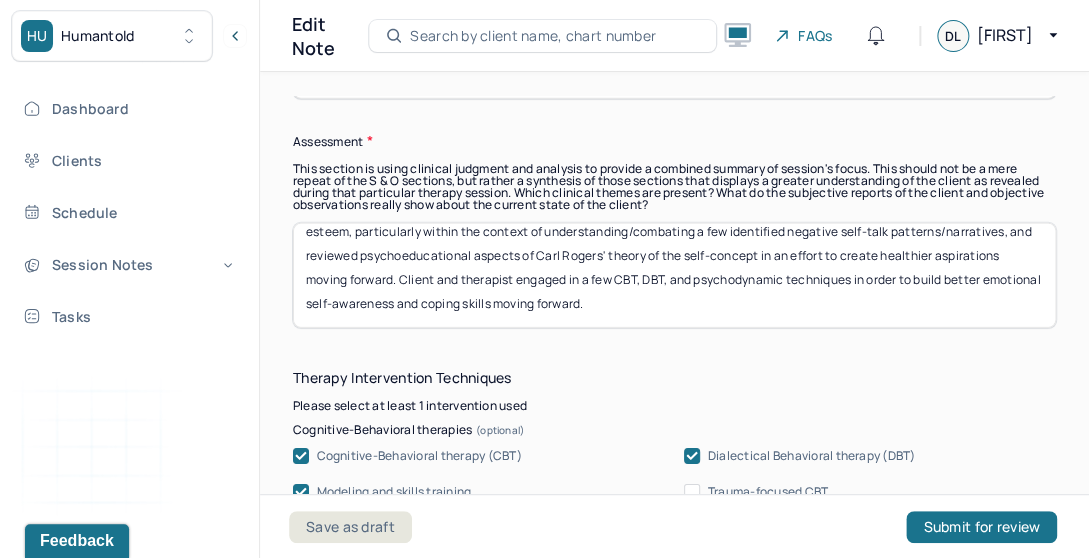 click on "Instructions The fields marked with an asterisk ( * ) are required before you can submit your notes. Before you can submit your session notes, they must be signed. You have the option to save your notes as a draft before making a submission. Appointment location * Teletherapy Client Teletherapy Location Home Office Other Provider Teletherapy Location Home Office Other Consent was received for the teletherapy session The teletherapy session was conducted via video Primary diagnosis * F43.20 ADJUSTMENT DISORDER UNSPECIFIED Secondary diagnosis (optional) Secondary diagnosis Tertiary diagnosis (optional) Tertiary diagnosis Emotional / Behavioural symptoms demonstrated * Client reported experiencing generally inc. feelings of restlessness and occasional difficulty concentrating/focusing.  Causing * Maladaptive Functioning Intention for Session * Facilitate coping mechanisms Session Note Subjective Objective How did they present themselves? Was there nervous talking or lack of eye contact? Assessment EDMR Other * *" at bounding box center [674, 750] 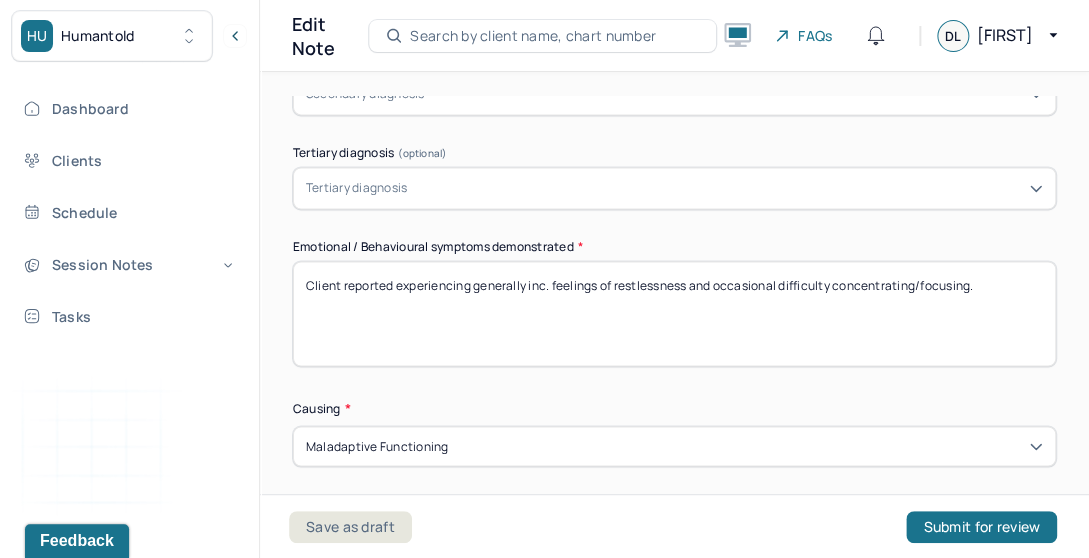 scroll, scrollTop: 941, scrollLeft: 0, axis: vertical 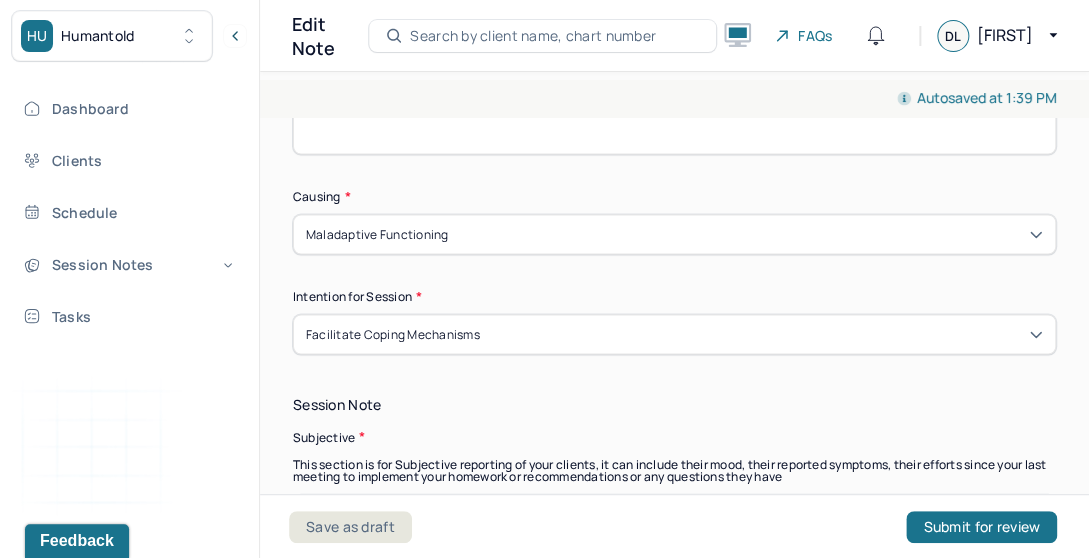 type on "Client reported experiencing generally dec. energy as well as difficulty falling/staying asleep this past week." 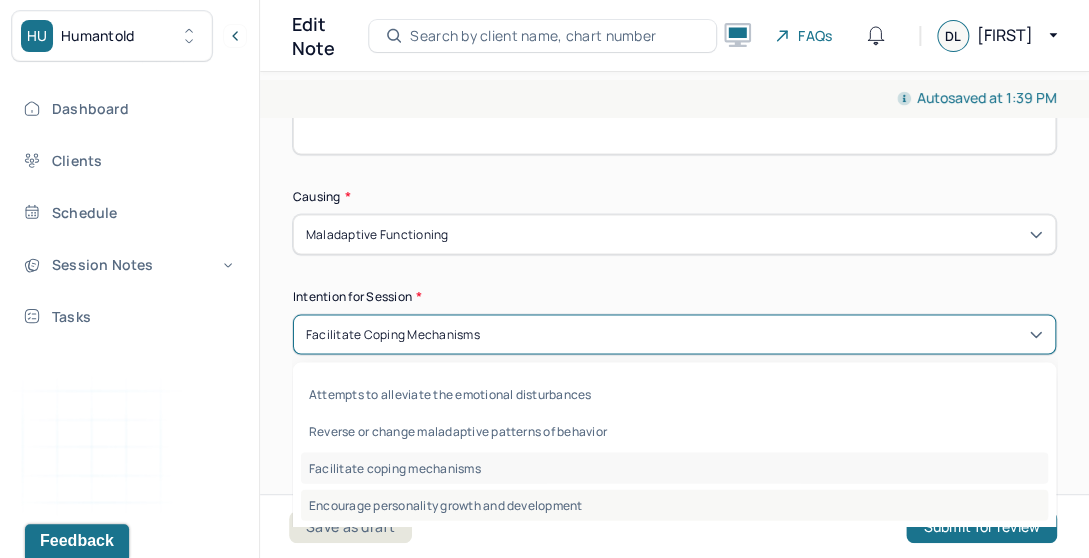 click on "Encourage personality growth and development" at bounding box center (674, 504) 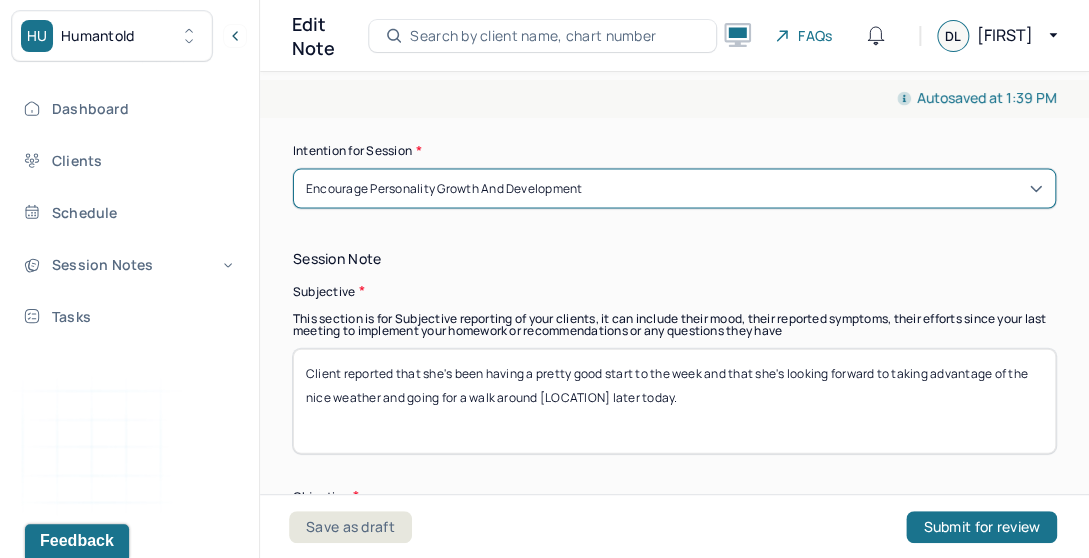 scroll, scrollTop: 1300, scrollLeft: 0, axis: vertical 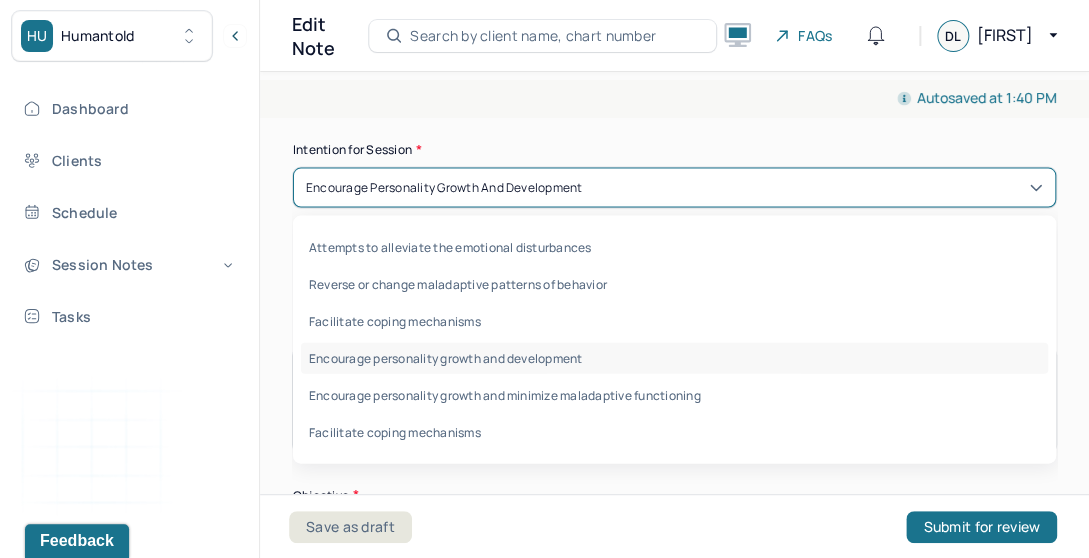 click on "Encourage personality growth and development" at bounding box center (674, 187) 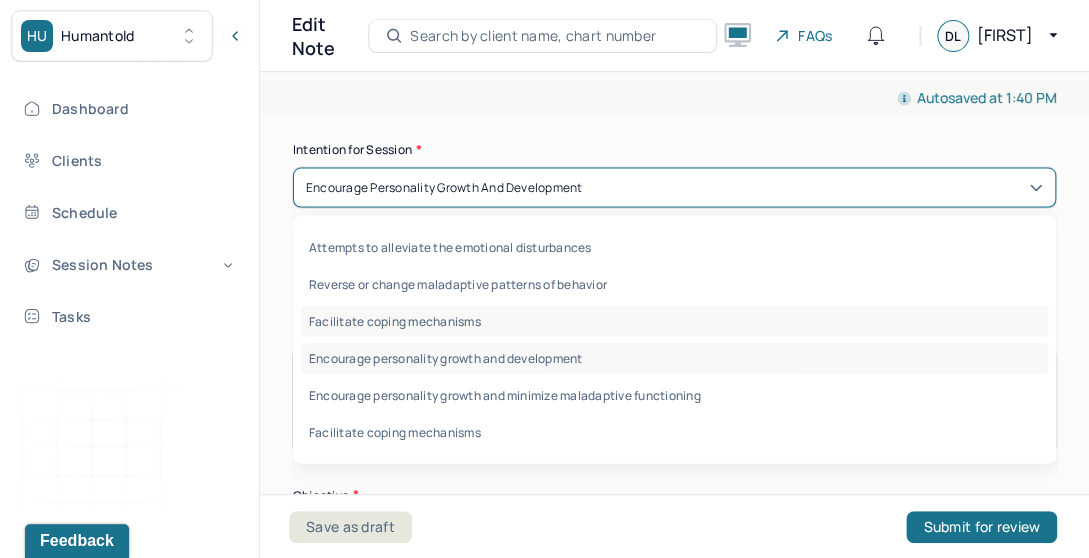click on "Facilitate coping mechanisms" at bounding box center [674, 320] 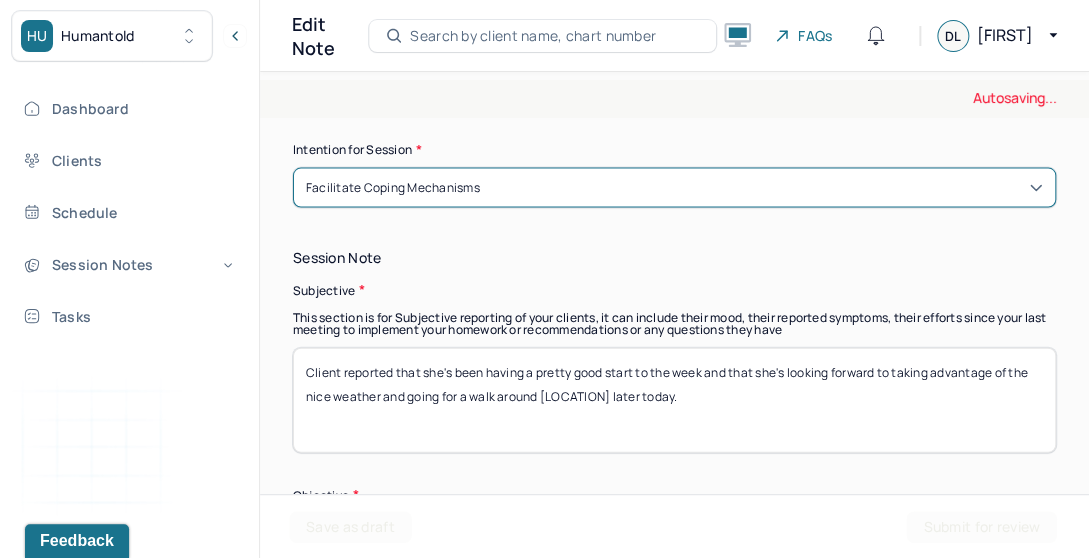 click on "Client reported that she's been having a pretty good start to the week and that she's looking forward to taking advantage of the nice weather and going for a walk around [LOCATION] later today." at bounding box center [674, 399] 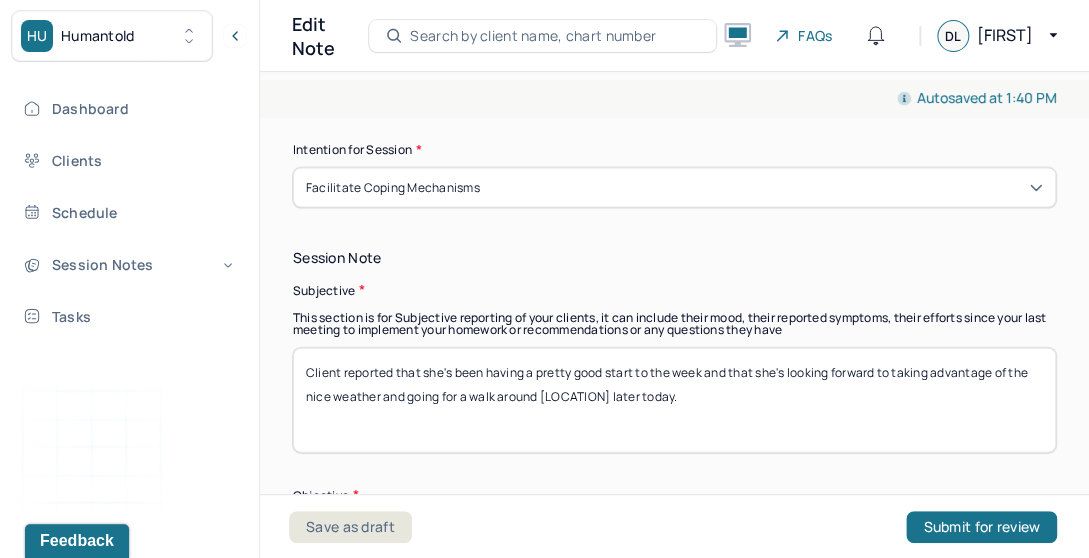 click on "Client reported that she's been having a pretty good start to the week and that she's looking forward to taking advantage of the nice weather and going for a walk around [LOCATION] later today." at bounding box center [674, 399] 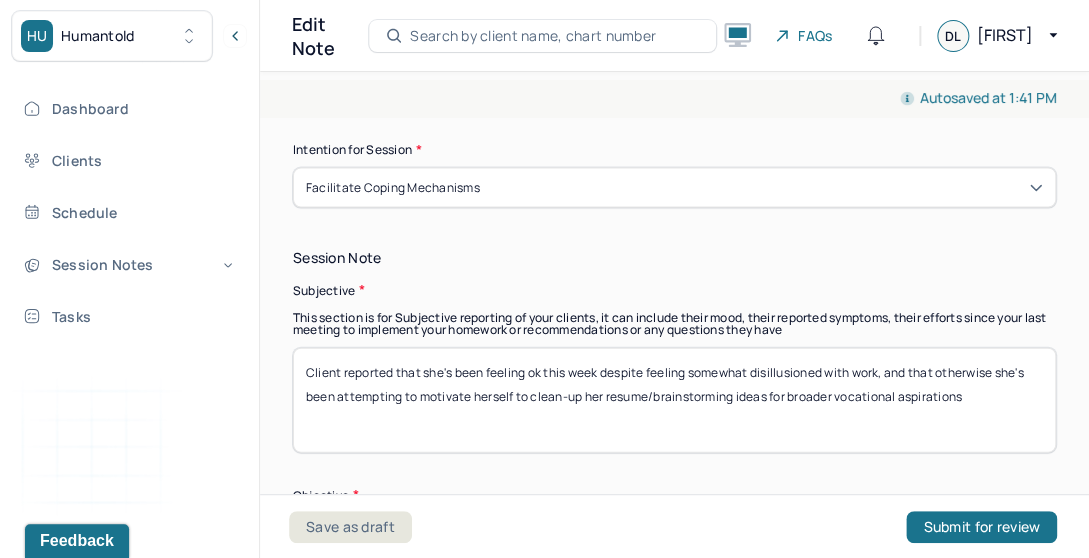 click on "Client reported that she's been feeling ok this week despite feeling somewhat disillusioned with work, and that otherwise she's been attempting to motivate herself to clean-up her resume/brainstorming ideas for broader vocational aspirations" at bounding box center [674, 399] 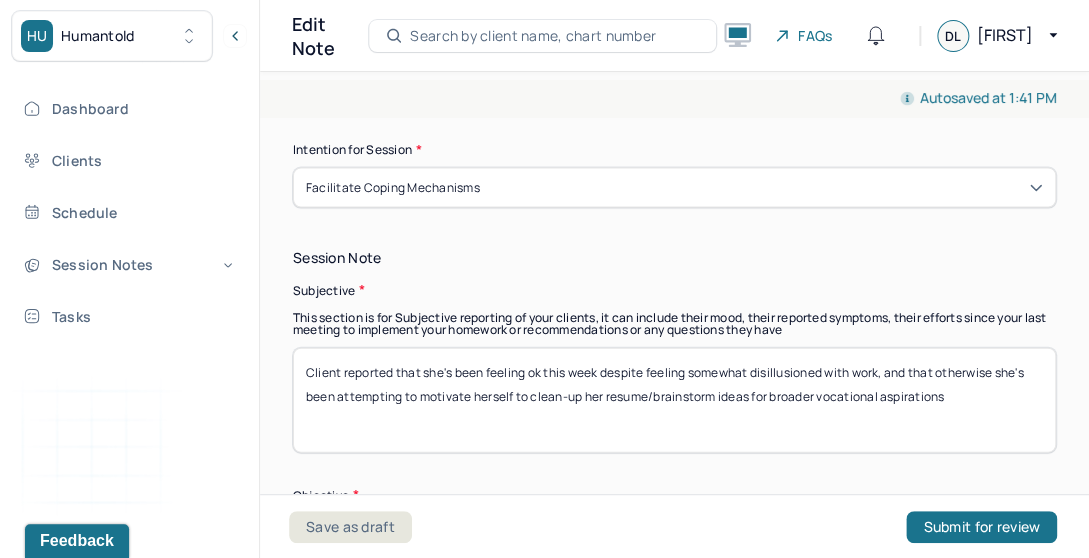 click on "Client reported that she's been feeling ok this week despite feeling somewhat disillusioned with work, and that otherwise she's been attempting to motivate herself to clean-up her resume/brainstorm ideas for broader vocational aspirations" at bounding box center (674, 399) 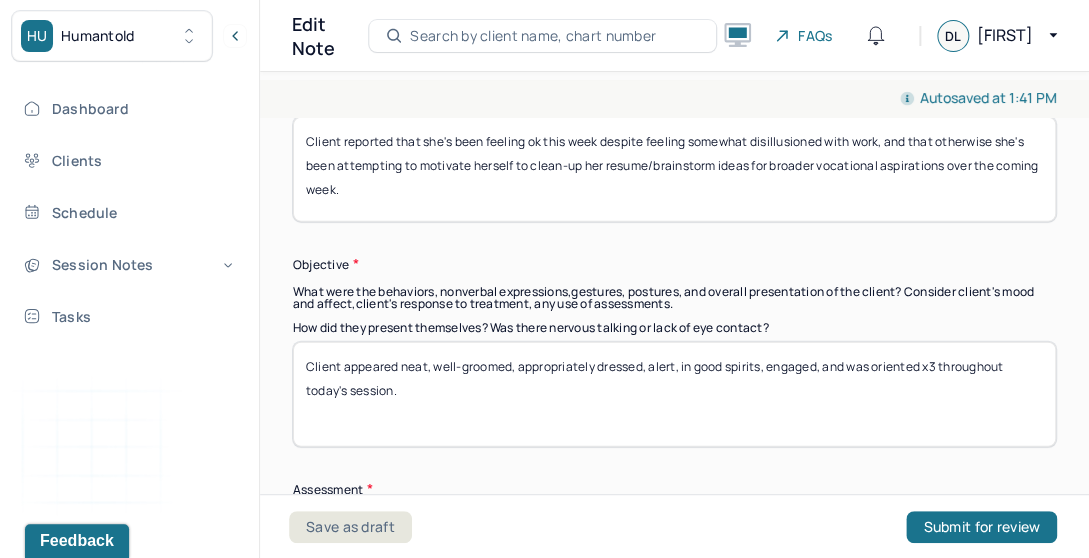 scroll, scrollTop: 1591, scrollLeft: 0, axis: vertical 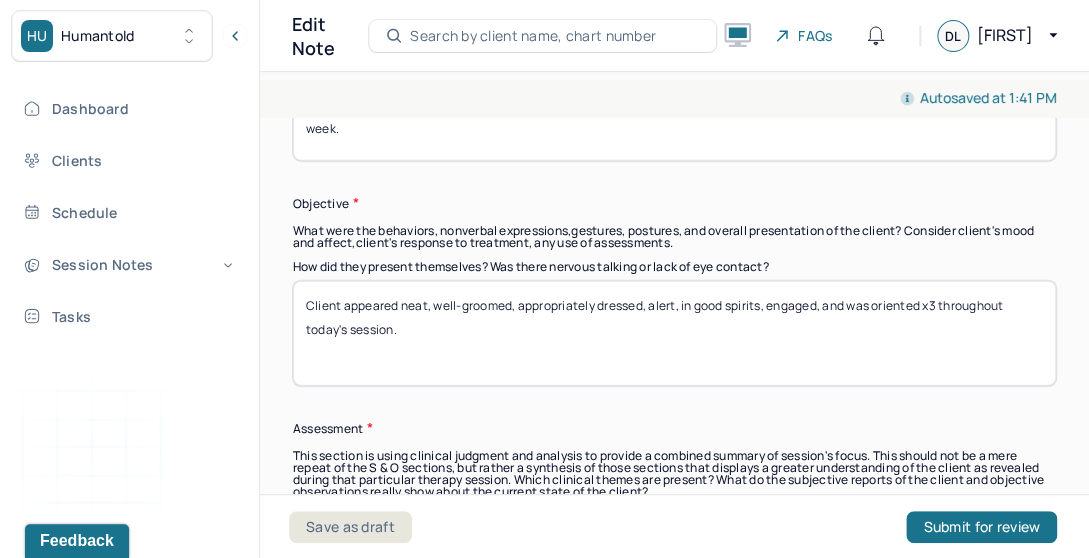 type on "Client reported that she's been feeling ok this week despite feeling somewhat disillusioned with work, and that otherwise she's been attempting to motivate herself to clean-up her resume/brainstorm ideas for broader vocational aspirations over the coming week." 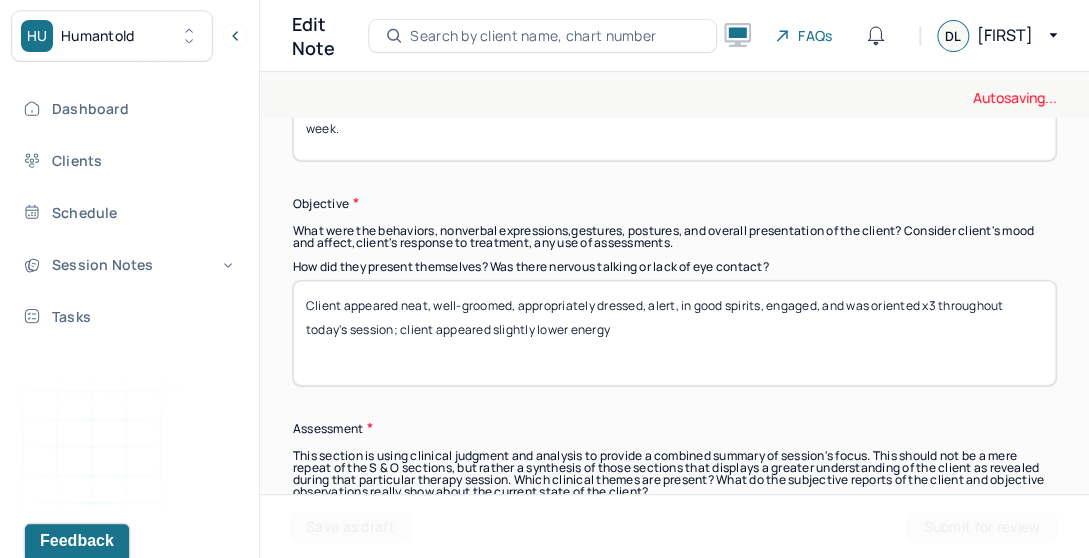 click on "Client appeared neat, well-groomed, appropriately dressed, alert, in good spirits, engaged, and was oriented x3 throughout today's session; client appeared slightly lower energy" at bounding box center (674, 333) 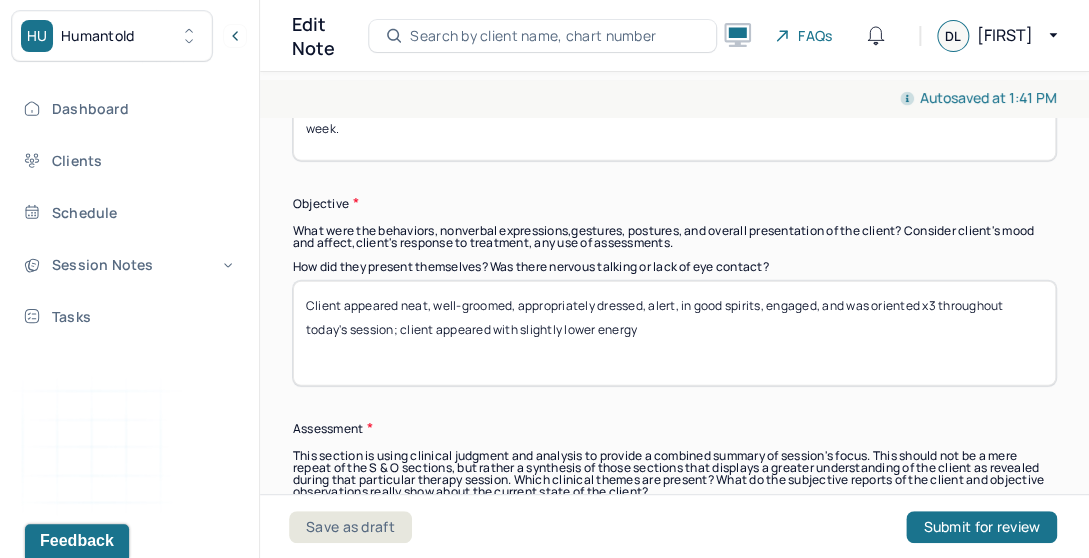 click on "Client appeared neat, well-groomed, appropriately dressed, alert, in good spirits, engaged, and was oriented x3 throughout today's session; client appeared slightly lower energy" at bounding box center (674, 333) 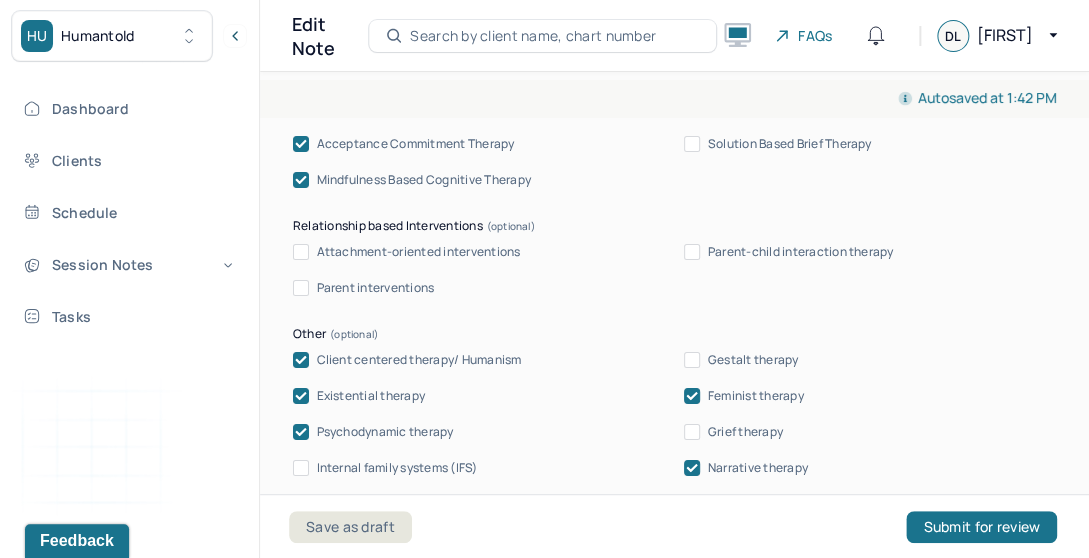 scroll, scrollTop: 2462, scrollLeft: 0, axis: vertical 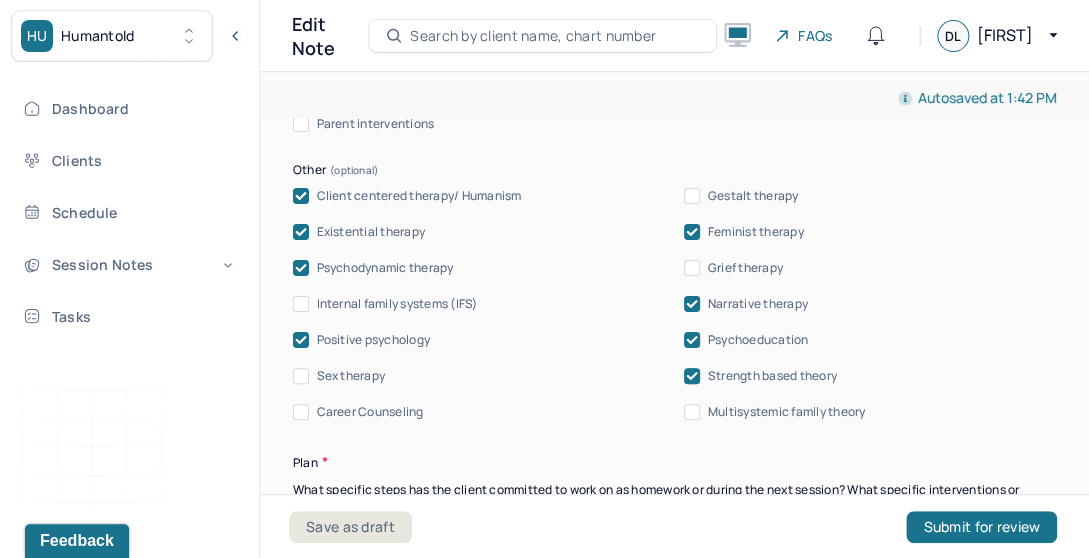 type on "Client appeared neat, well-groomed, appropriately dressed, alert, in good spirits, engaged, and was oriented x3 throughout today's session; client appeared with slightly lower energy today as confirmed by client's reported difficulty falling/staying asleep these last few nights." 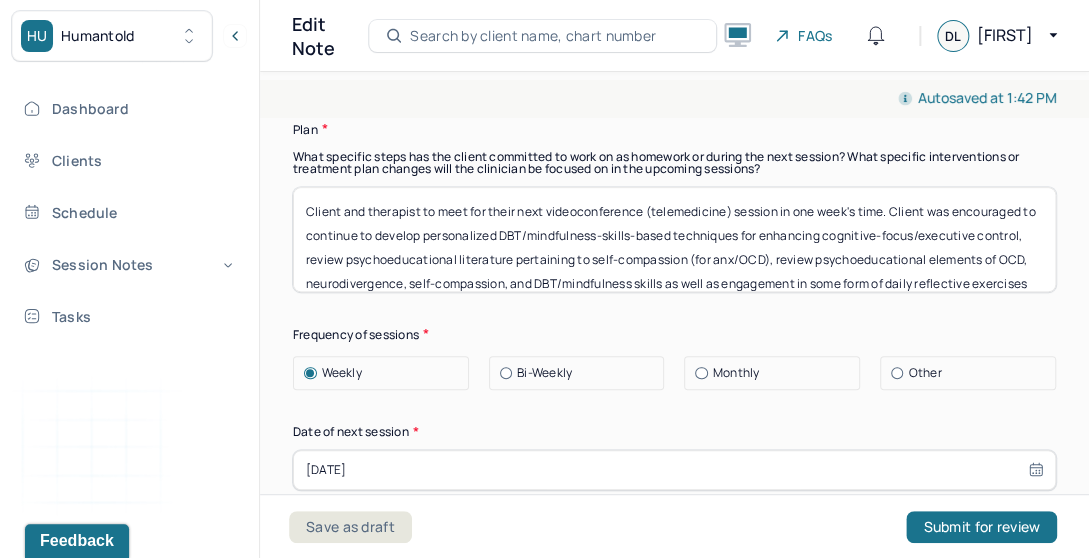 scroll, scrollTop: 2790, scrollLeft: 0, axis: vertical 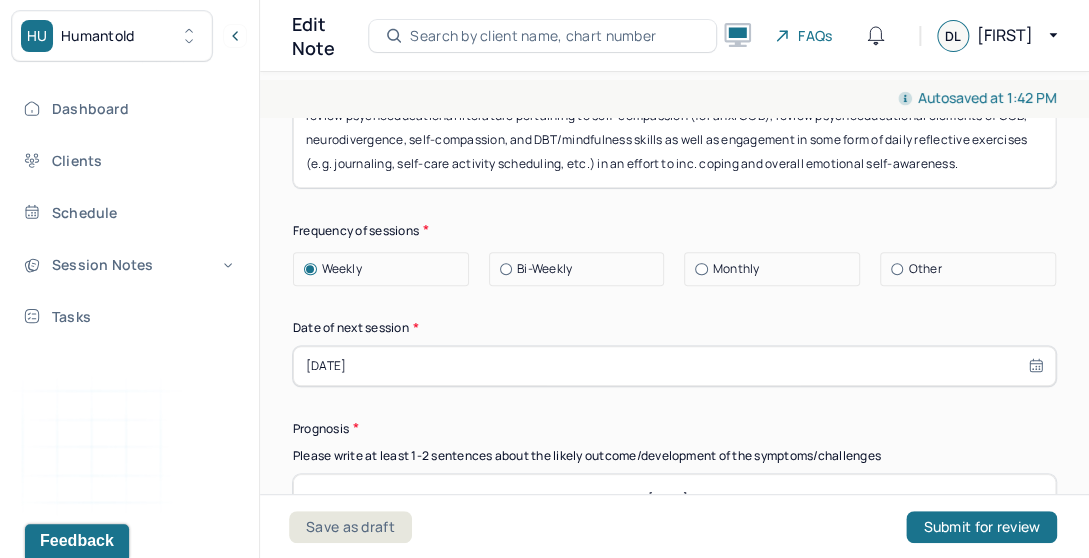 select on "6" 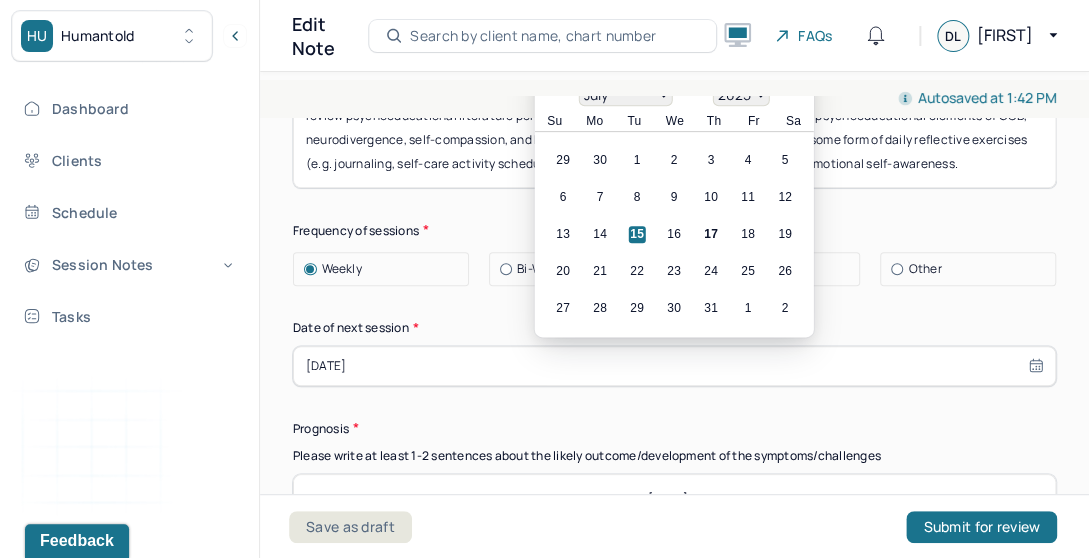 click on "[DATE]" at bounding box center [674, 366] 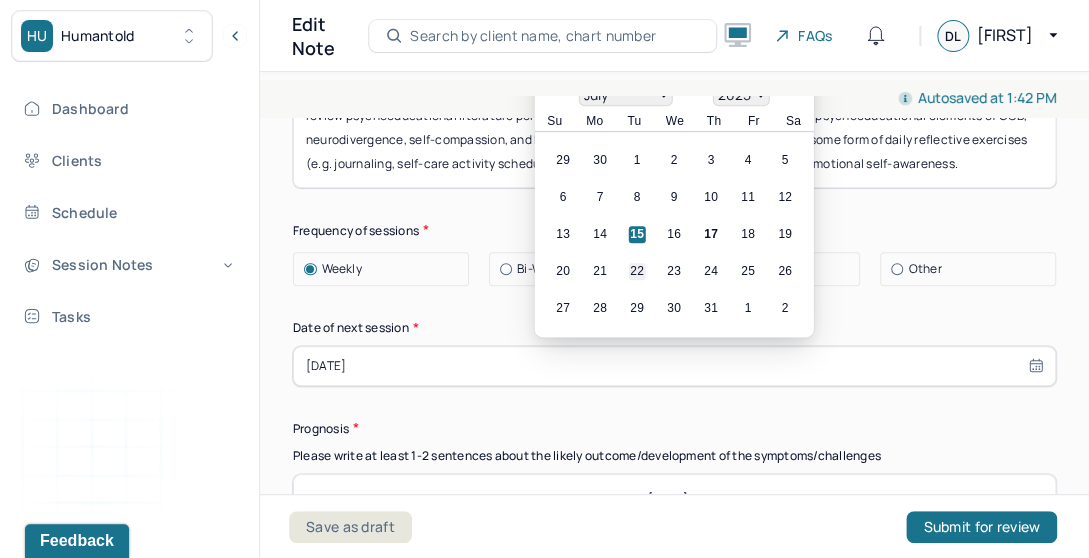 click on "22" at bounding box center (637, 271) 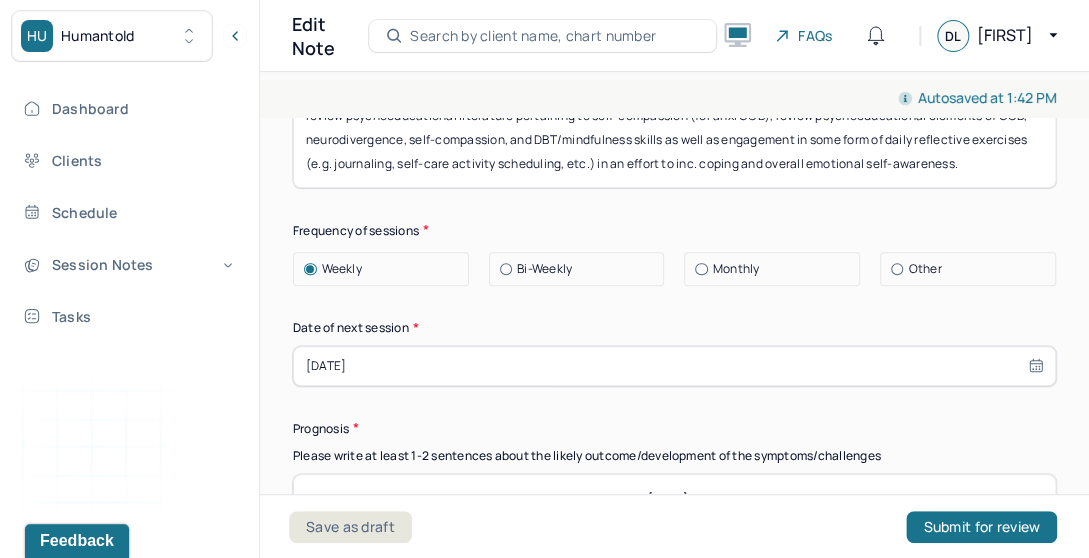 type on "[DATE]" 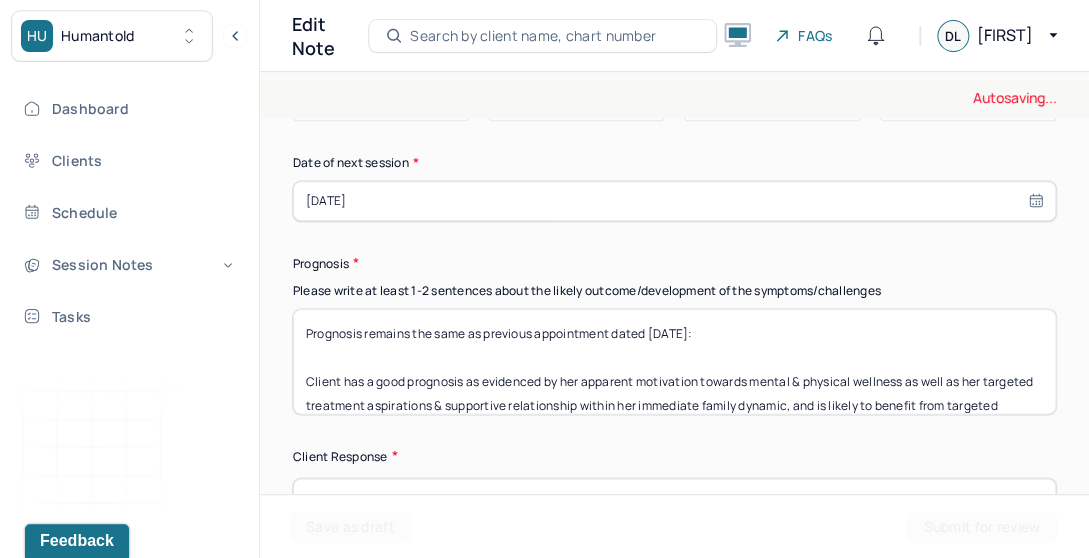 scroll, scrollTop: 3076, scrollLeft: 0, axis: vertical 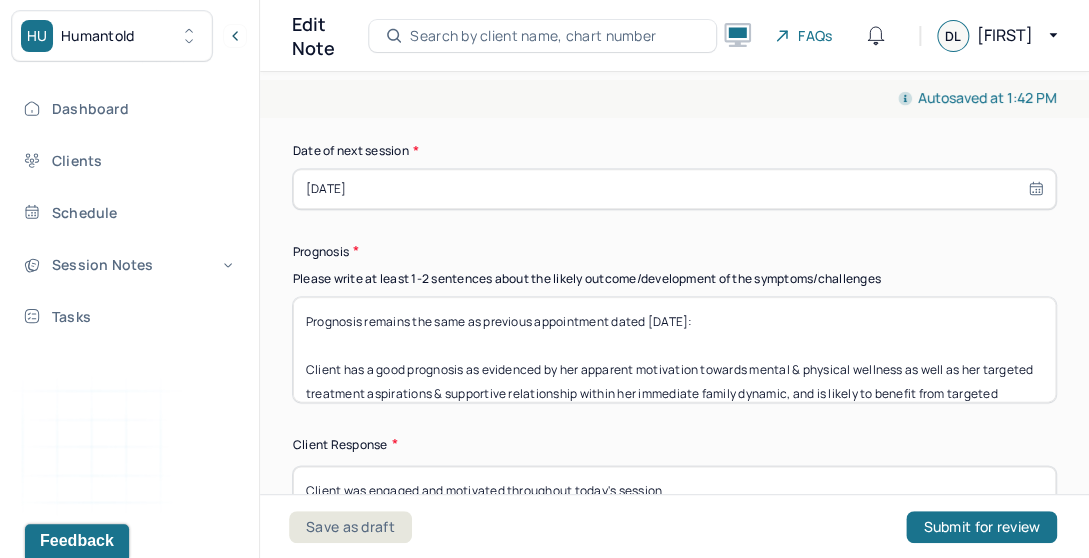 select on "6" 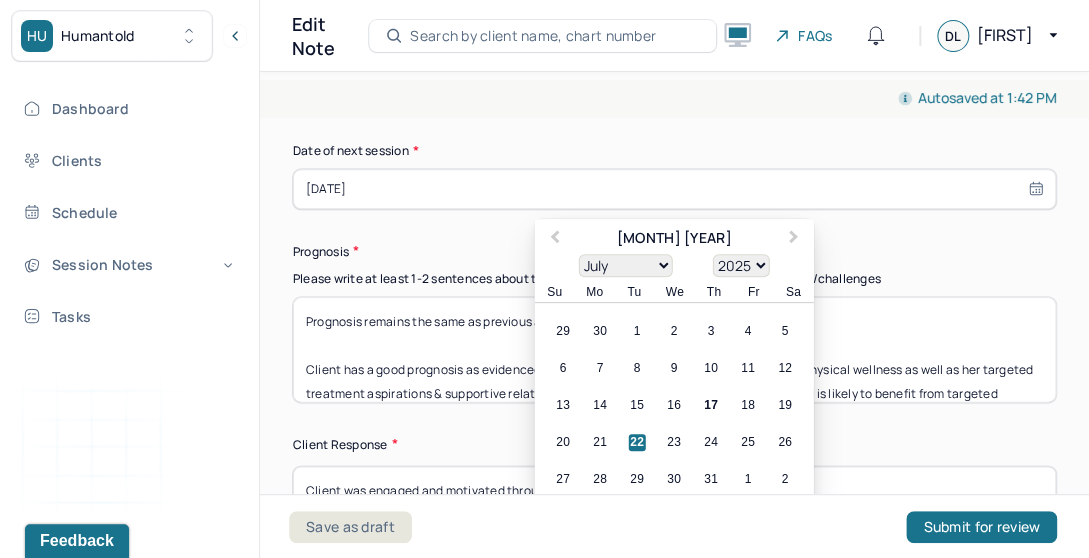 click on "Client Response" at bounding box center [674, 444] 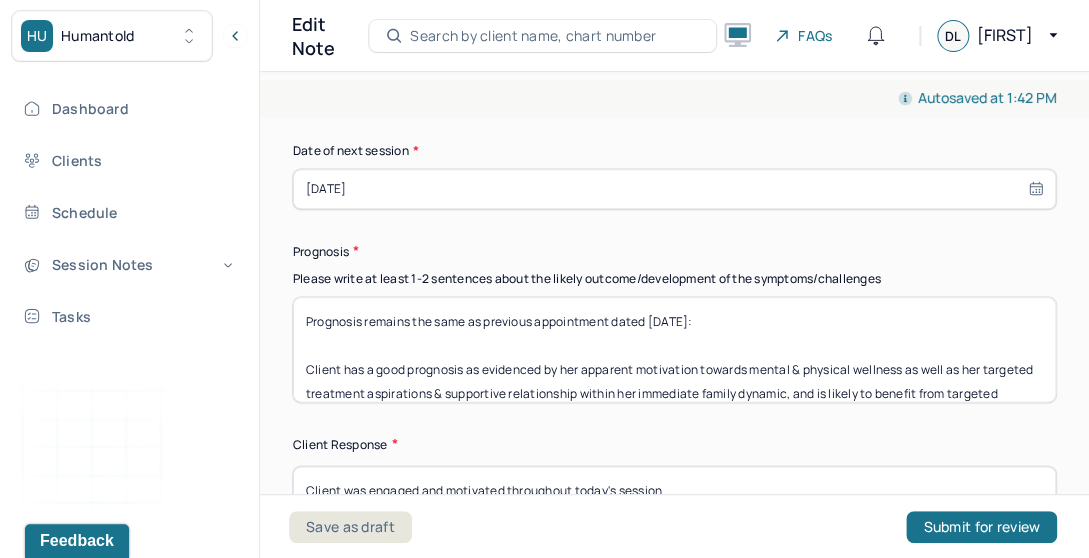click on "Prognosis remains the same as previous appointment dated [DATE]:
Client has a good prognosis as evidenced by her apparent motivation towards mental & physical wellness as well as her targeted treatment aspirations & supportive relationship within her immediate family dynamic, and is likely to benefit from targeted CBT/DBT, psychodynamic, and psychoeducational skills development work moving forward." at bounding box center [674, 349] 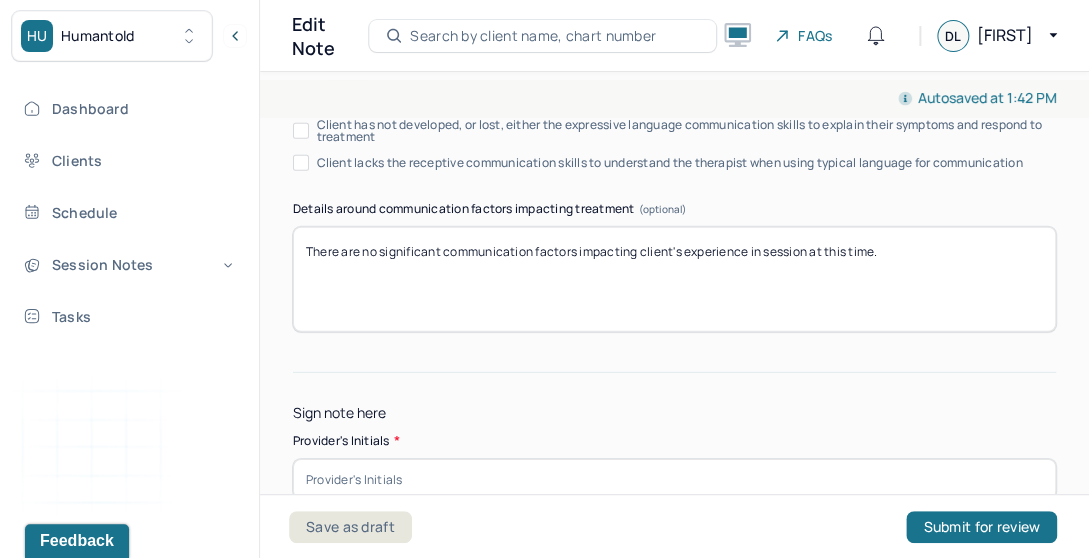 scroll, scrollTop: 4295, scrollLeft: 0, axis: vertical 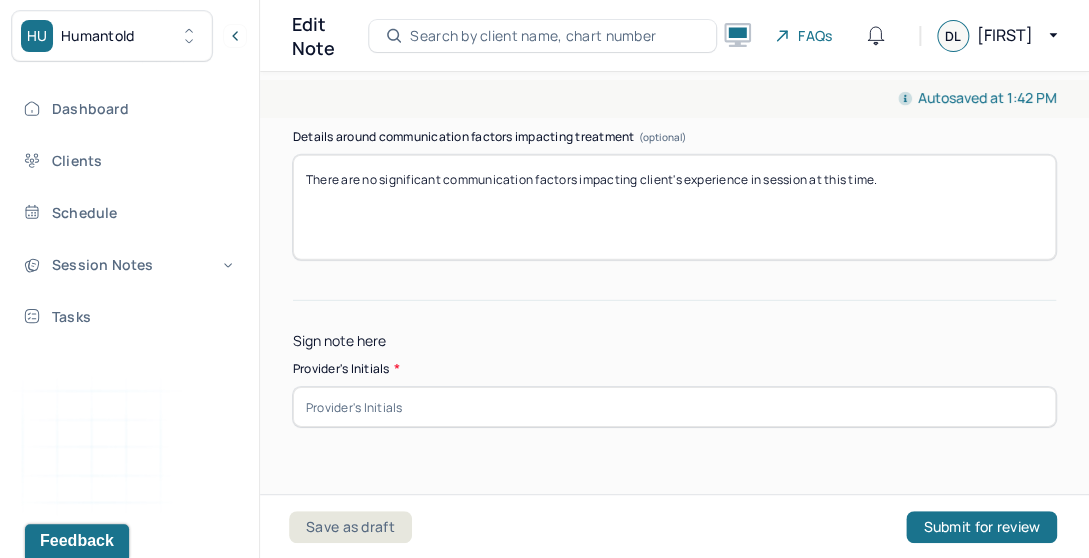 type on "Prognosis remains the same as previous appointment dated [DATE]:
Client has a good prognosis as evidenced by her apparent motivation towards mental & physical wellness as well as her targeted treatment aspirations & supportive relationship within her immediate family dynamic, and is likely to benefit from targeted CBT/DBT, psychodynamic, and psychoeducational skills development work moving forward." 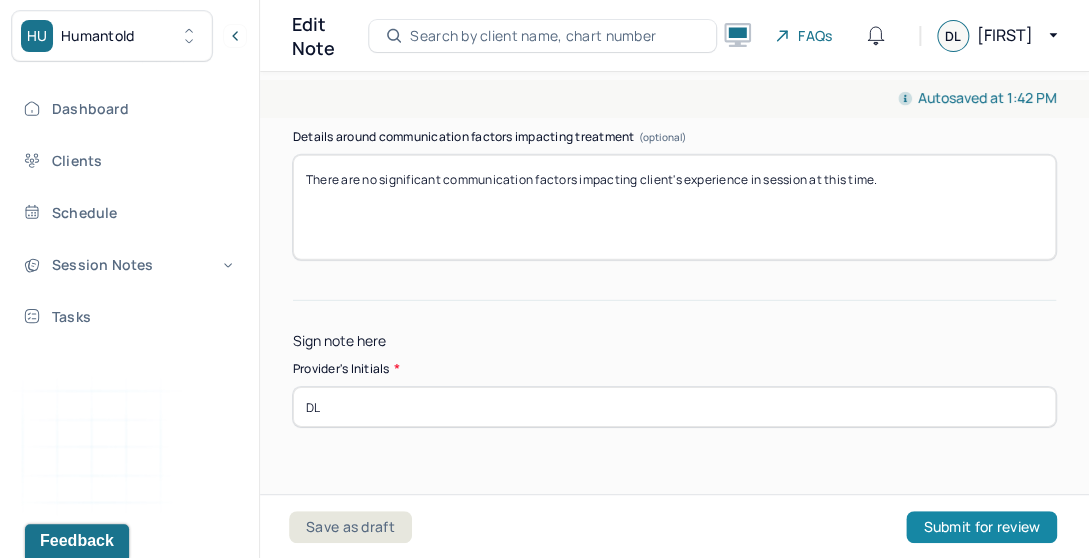 type on "DL" 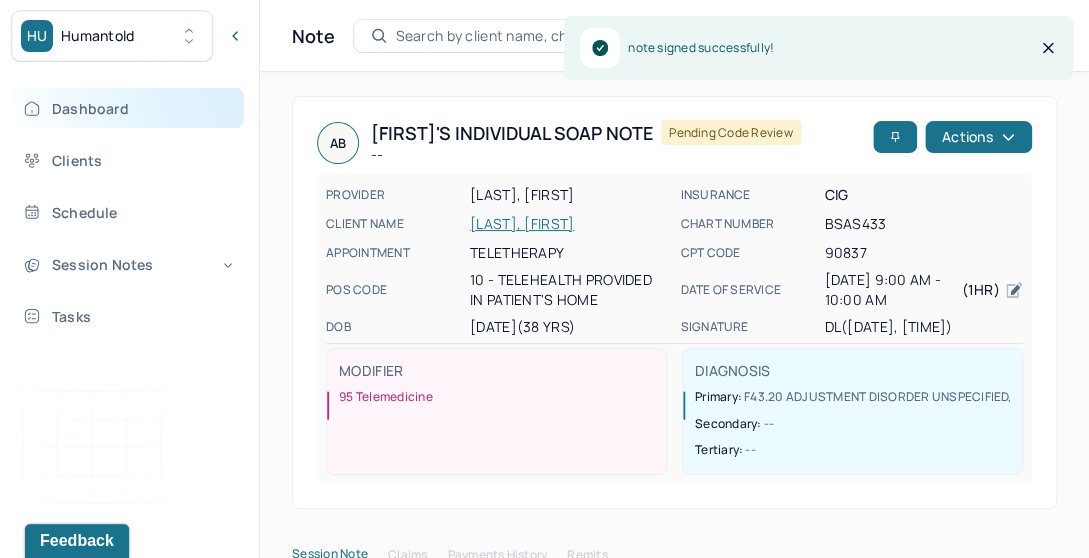click on "Dashboard" at bounding box center (128, 108) 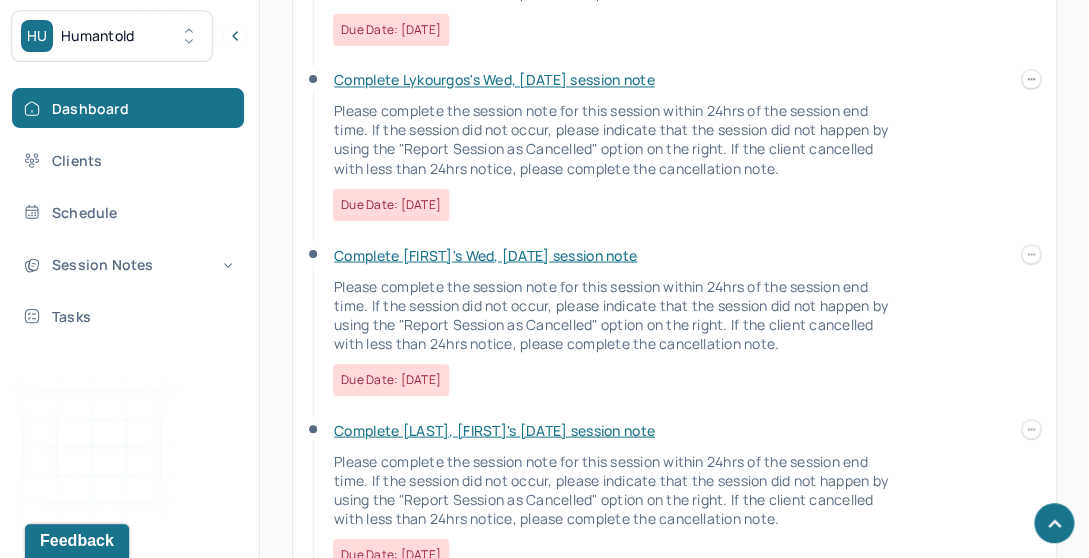 scroll, scrollTop: 1053, scrollLeft: 0, axis: vertical 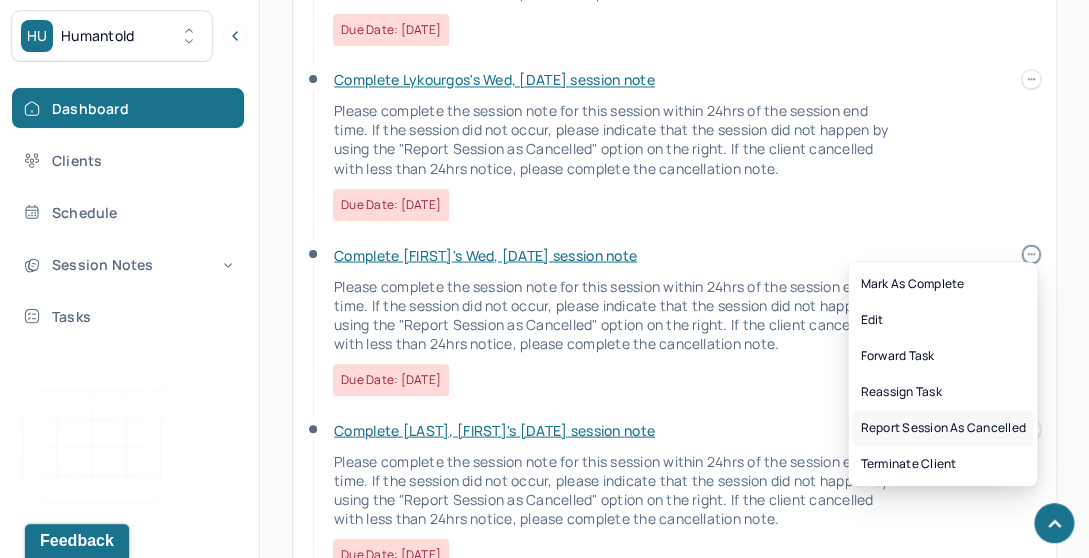 click on "Report session as cancelled" at bounding box center [942, 428] 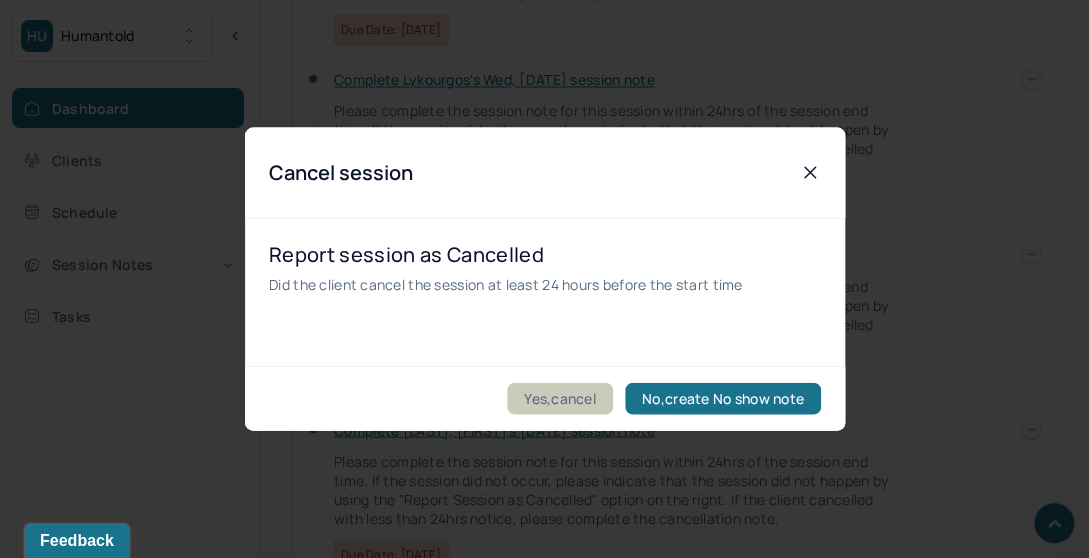click on "Yes,cancel" at bounding box center [560, 399] 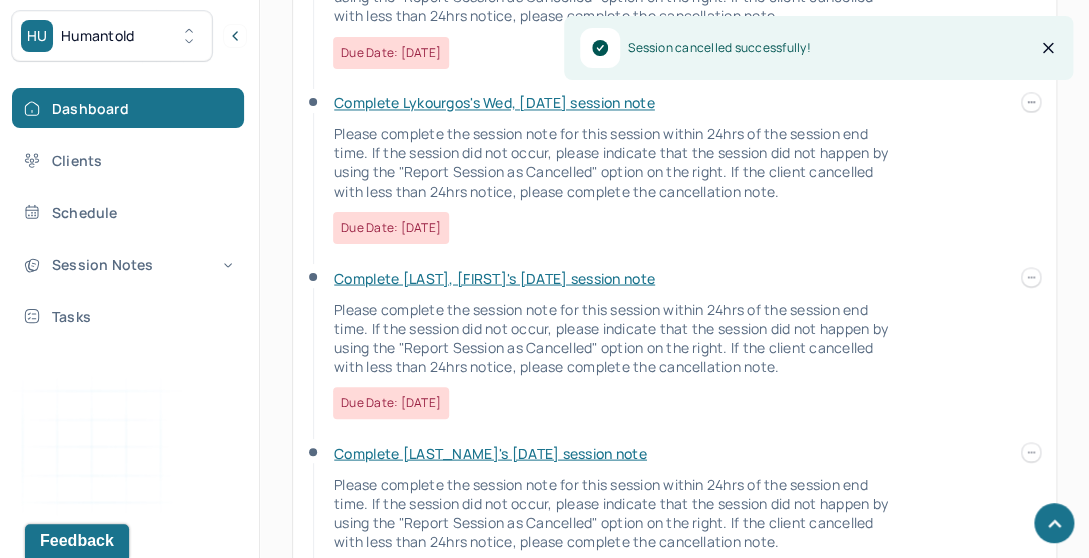scroll, scrollTop: 1026, scrollLeft: 0, axis: vertical 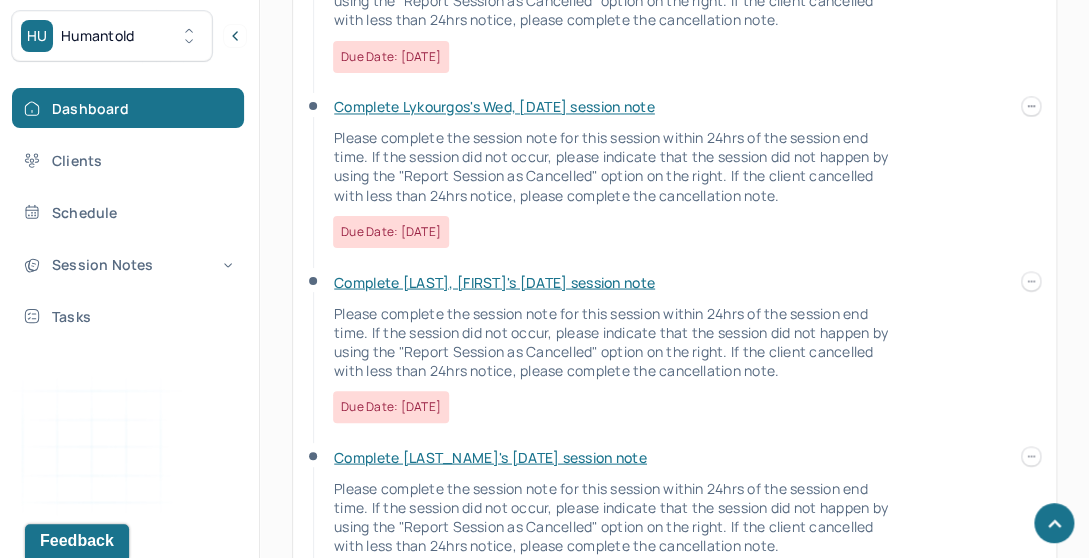 click on "Complete Lykourgos's Wed, [DATE] session note" at bounding box center (494, 106) 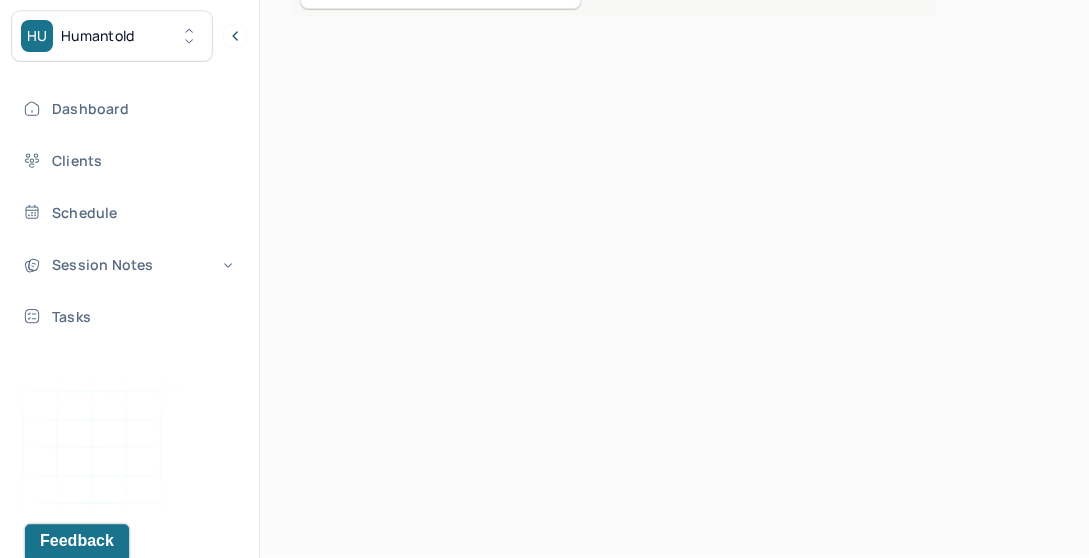 scroll, scrollTop: 132, scrollLeft: 0, axis: vertical 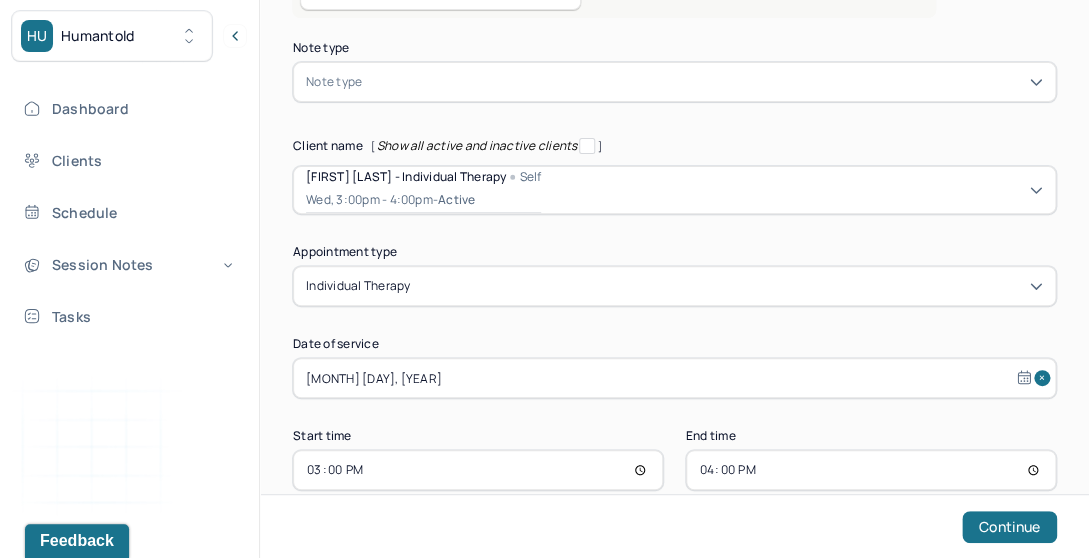 click on "Note type Note type Client name [ Show all active and inactive clients ] [NAME] - Individual therapy Self
Wed, 3:00pm - 4:00pm  -  active Appointment type individual therapy Date of service Jul 16, 2025 Start time 15:00 End time 16:00   Continue" at bounding box center (674, 266) 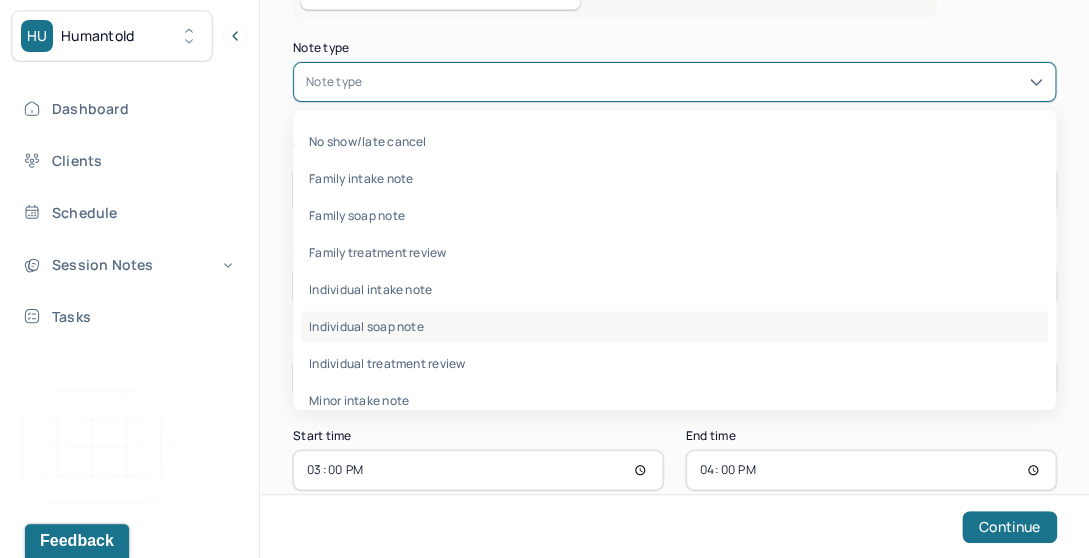 click on "Individual soap note" at bounding box center [674, 326] 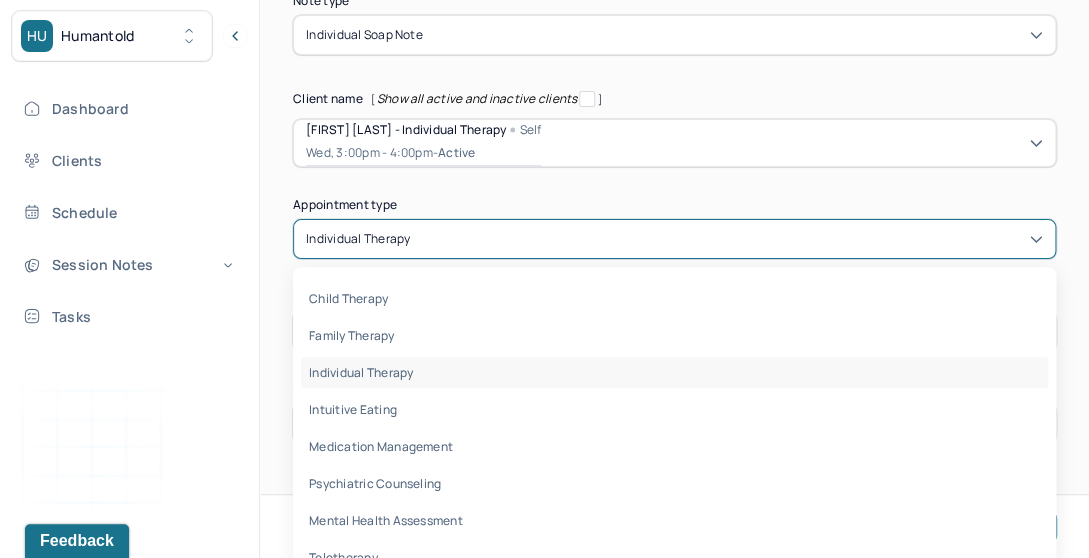 click on "[object Object] selected, 3 of 8. 8 results available. Use Up and Down to choose options, press Enter to select the currently focused option, press Escape to exit the menu, press Tab to select the option and exit the menu. individual therapy child therapy family therapy individual therapy intuitive eating medication management psychiatric counseling mental health assessment teletherapy" at bounding box center (674, 239) 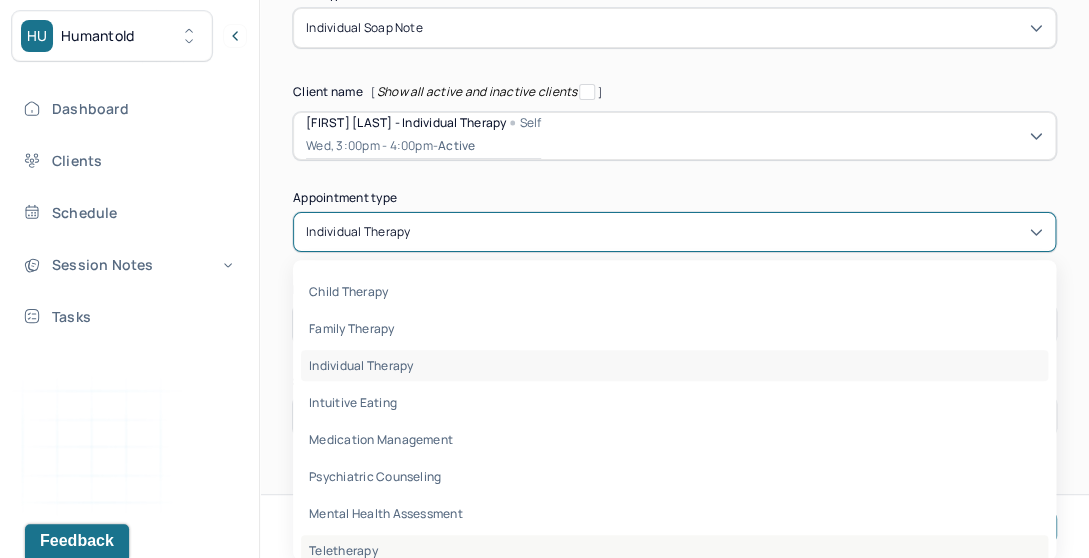 click on "teletherapy" at bounding box center [343, 550] 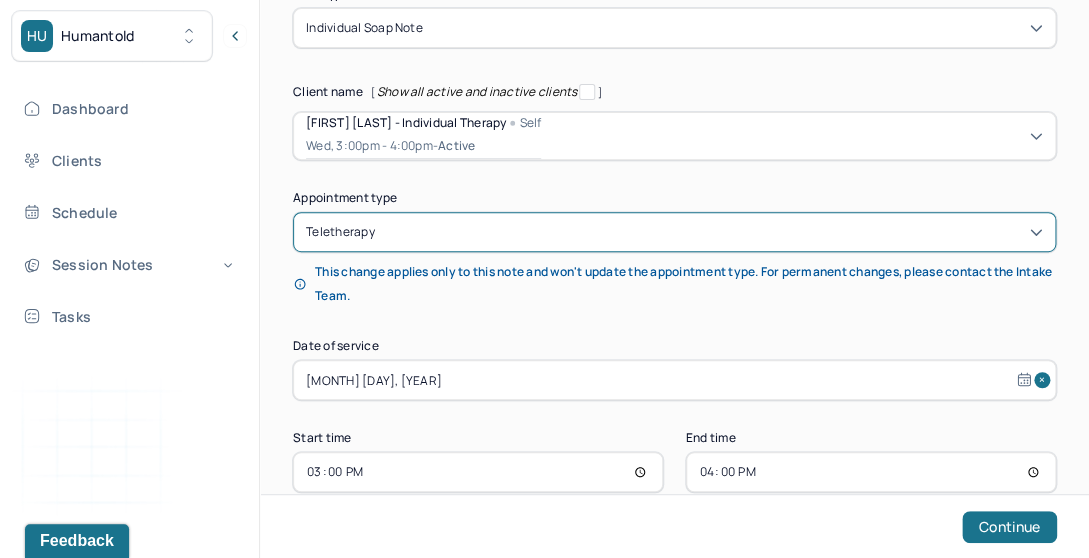 click on "[MONTH] [DAY], [YEAR]" at bounding box center (674, 380) 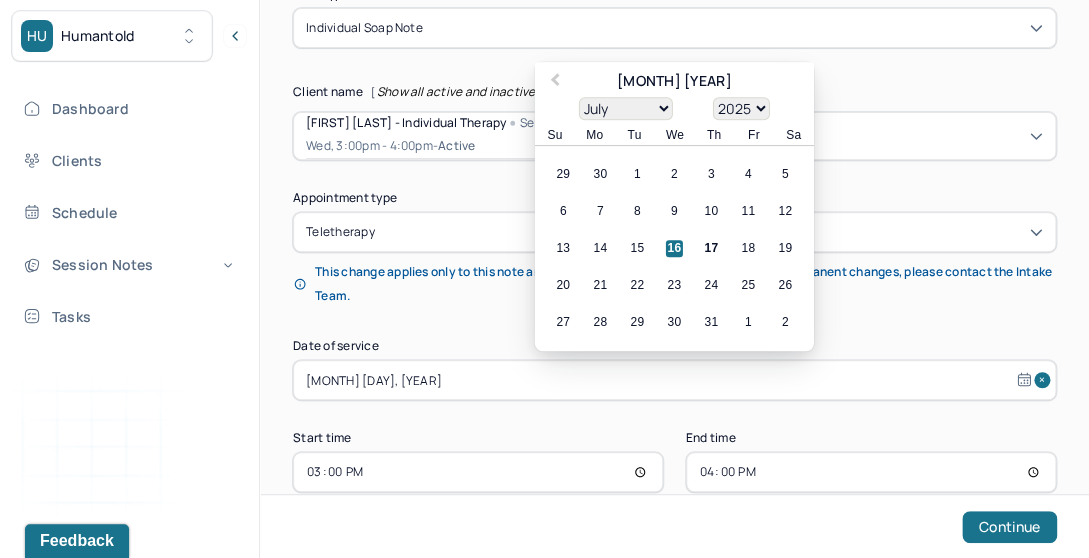 click on "16" at bounding box center (674, 248) 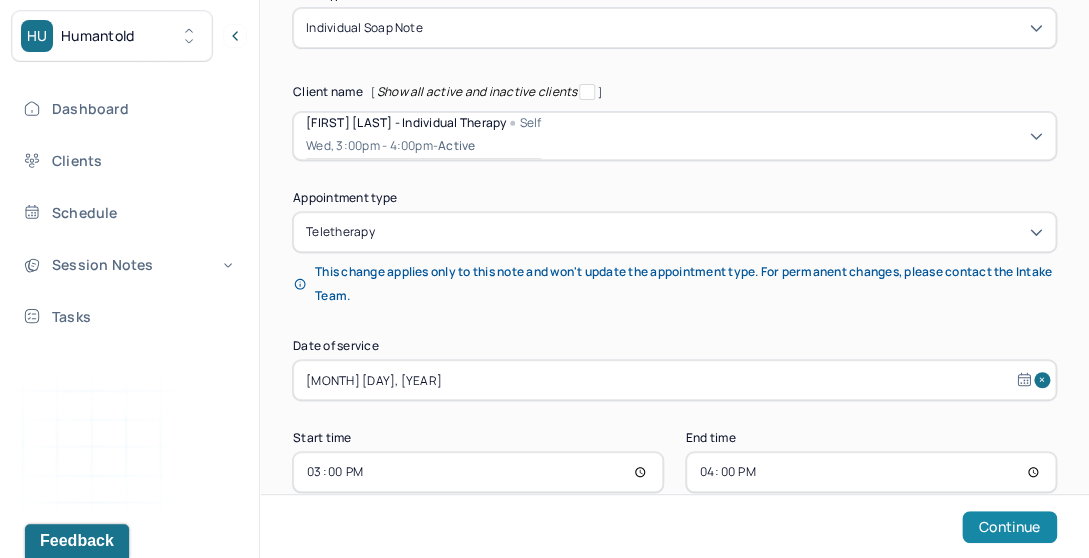 click on "Continue" at bounding box center [1009, 527] 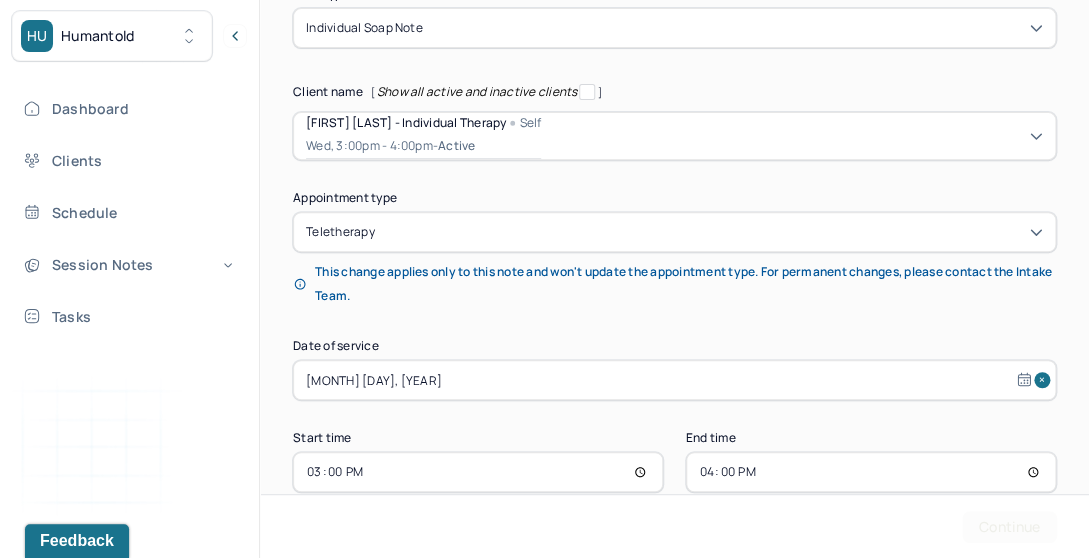 scroll, scrollTop: 0, scrollLeft: 0, axis: both 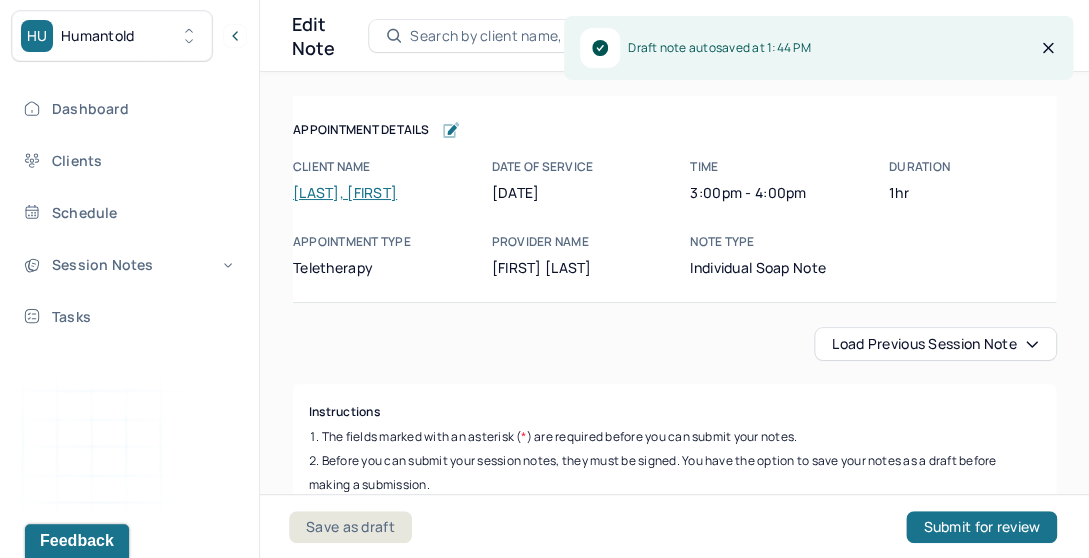 click on "Load previous session note" at bounding box center (935, 344) 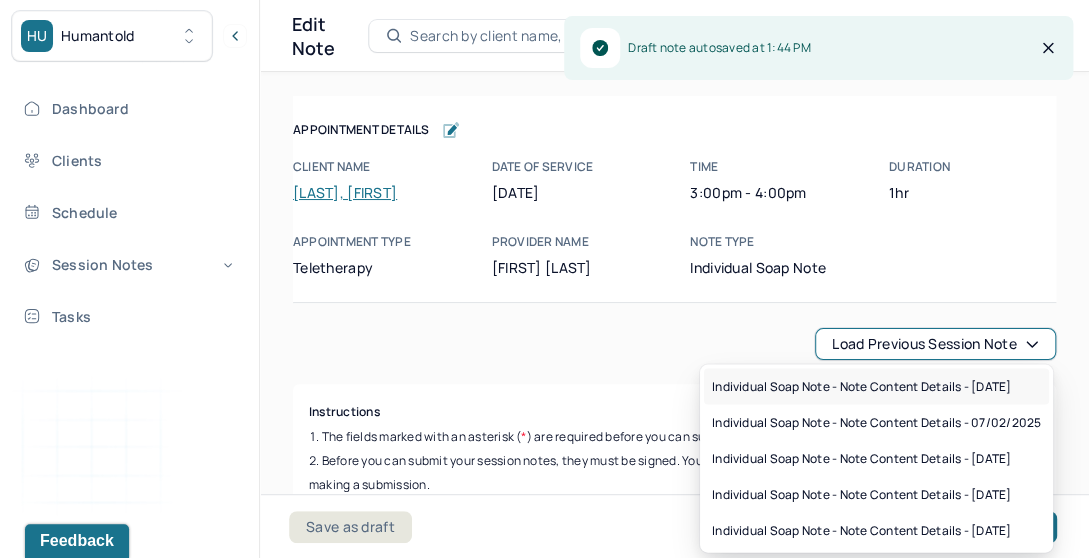 click on "Individual soap note   - Note content Details -   [DATE]" at bounding box center [862, 386] 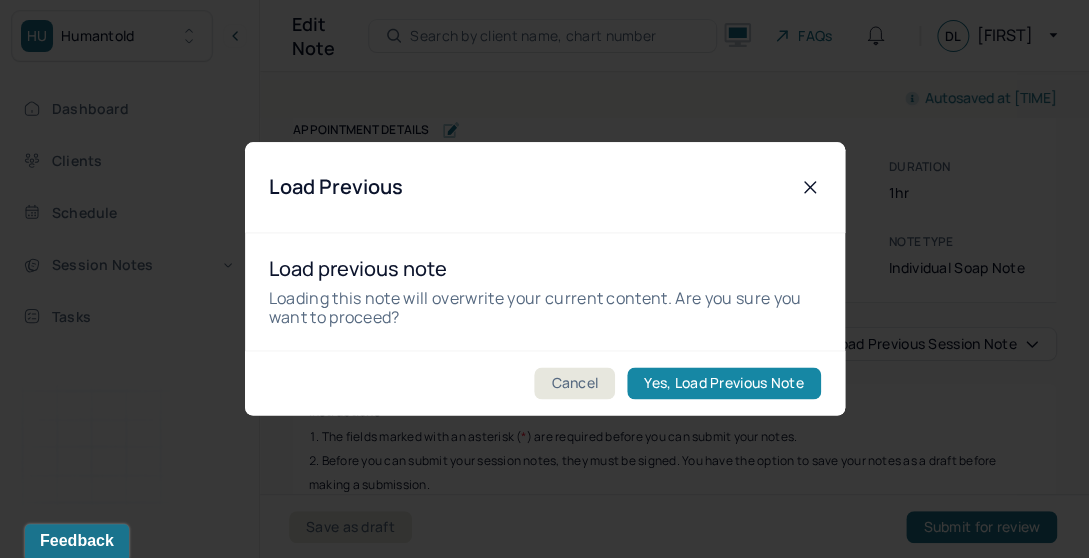 click on "Yes, Load Previous Note" at bounding box center [723, 384] 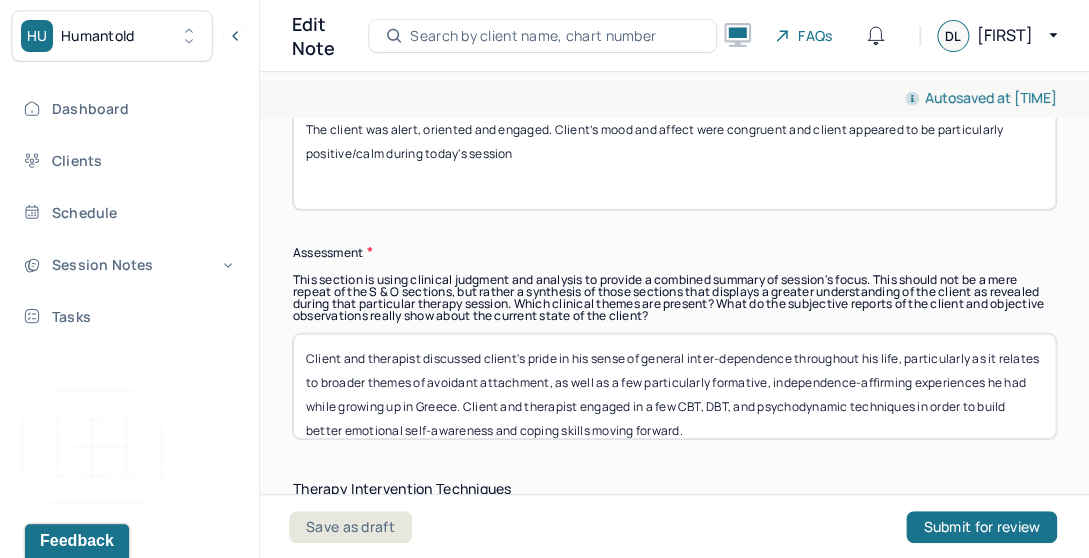scroll, scrollTop: 1769, scrollLeft: 0, axis: vertical 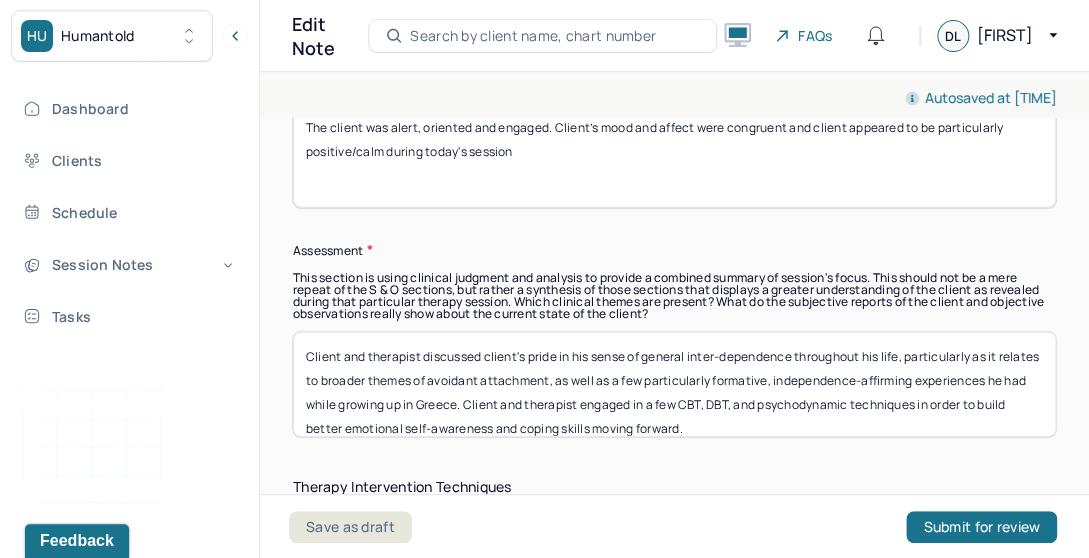 click on "Client and therapist discussed client's pride in his sense of general inter-dependence throughout his life, particularly as it relates to broader themes of avoidant attachment, as well as a few particularly formative, independence-affirming experiences he had while growing up in Greece. Client and therapist engaged in a few CBT, DBT, and psychodynamic techniques in order to build better emotional self-awareness and coping skills moving forward." at bounding box center (674, 384) 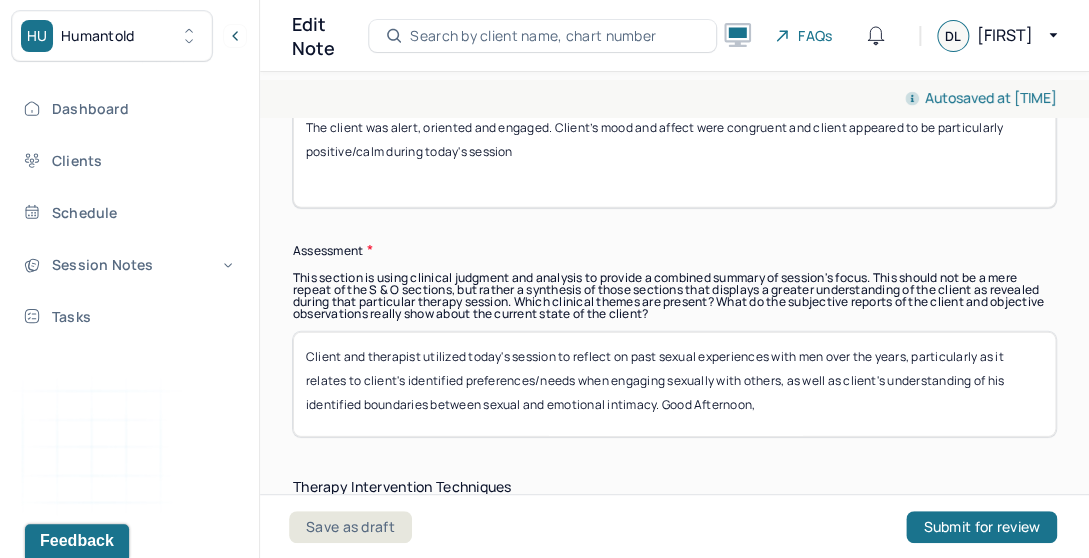 scroll, scrollTop: 144, scrollLeft: 0, axis: vertical 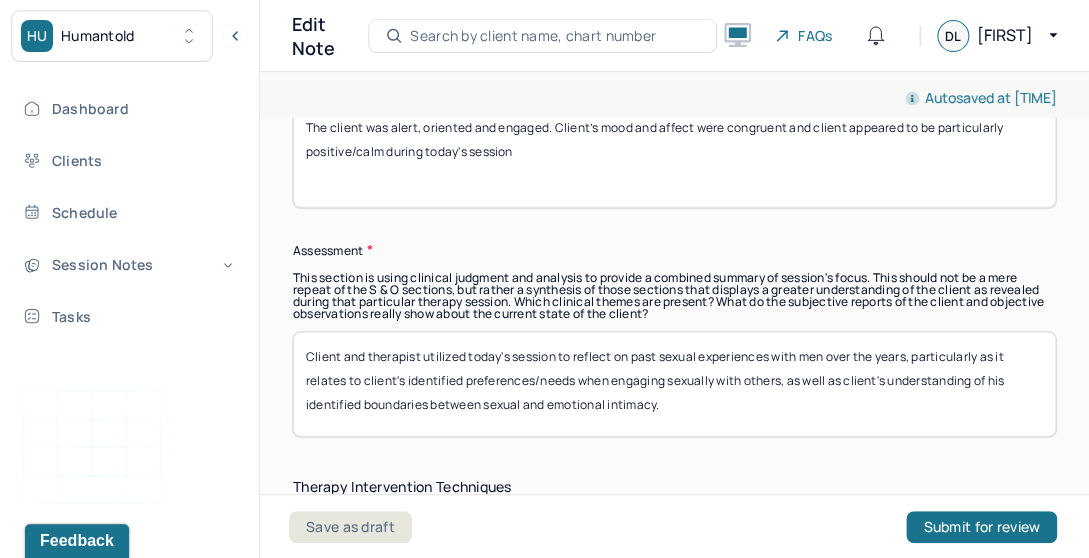 paste on "Client and therapist engaged in a few CBT, DBT, and psychodynamic techniques in order to build better emotional self-awareness and coping skills moving forward." 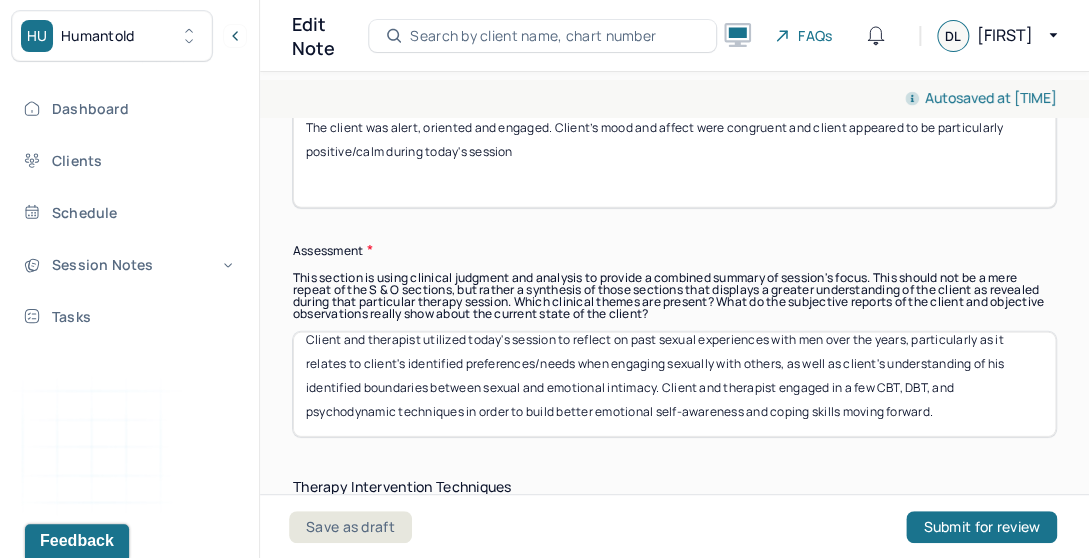 scroll, scrollTop: 16, scrollLeft: 0, axis: vertical 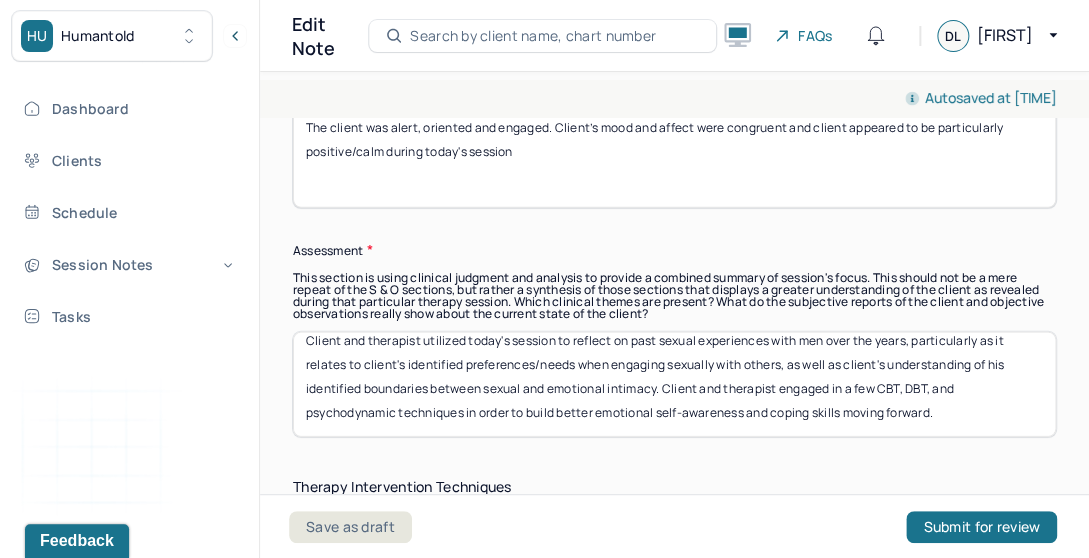 click on "Client and therapist utilized today's session to reflect on past sexual experiences with men over the years, particularly as it relates to client's identified preferences/needs when engaging sexually with others, as well as client's understanding of his identified boundaries between sexual and emotional intimacy. Client and therapist engaged in a few CBT, DBT, and psychodynamic techniques in order to build better emotional self-awareness and coping skills moving forward." at bounding box center [674, 384] 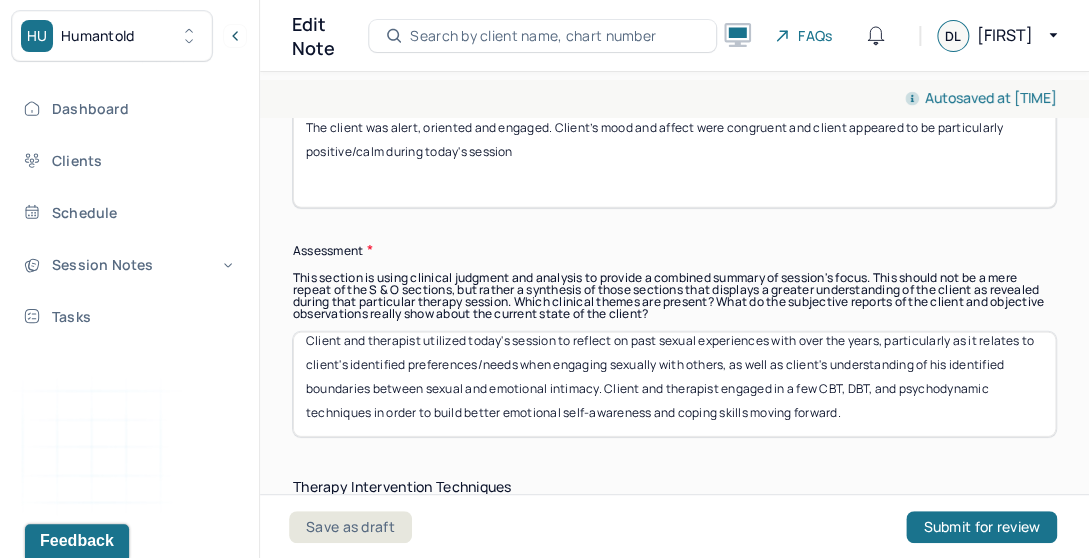 scroll, scrollTop: 15, scrollLeft: 0, axis: vertical 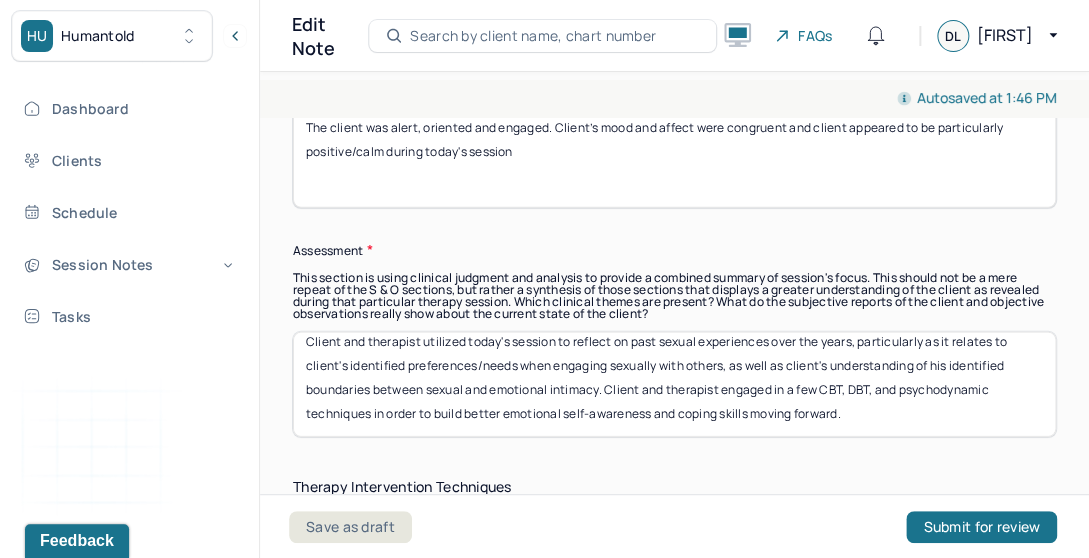click on "Client and therapist utilized today's session to reflect on past sexual experiences over the years, particularly as it relates to client's identified preferences/needs when engaging sexually with others, as well as client's understanding of his identified boundaries between sexual and emotional intimacy. Client and therapist engaged in a few CBT, DBT, and psychodynamic techniques in order to build better emotional self-awareness and coping skills moving forward." at bounding box center (674, 384) 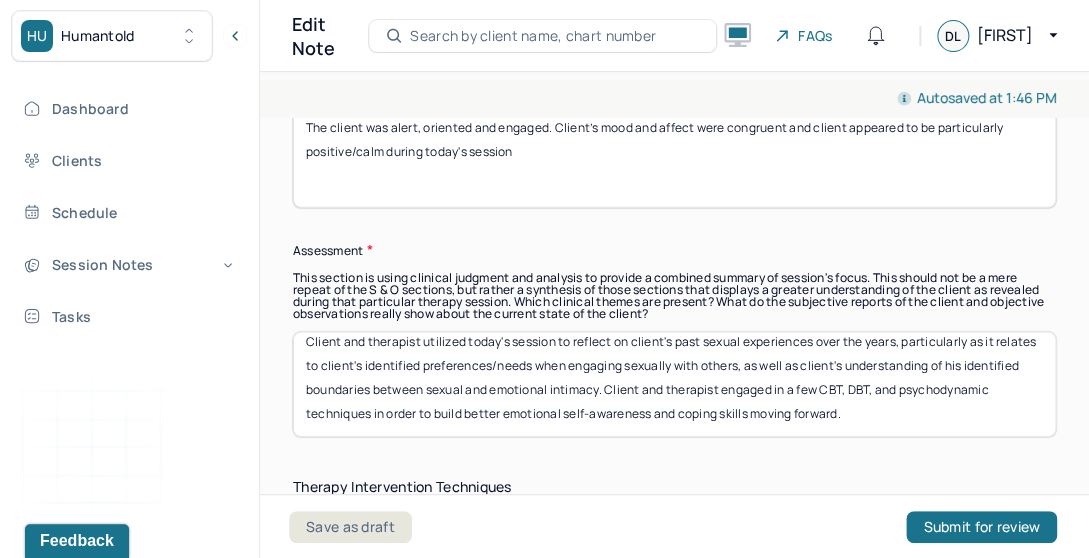 click on "Client and therapist utilized today's session to reflect on client's past sexual experiences over the years, particularly as it relates to client's identified preferences/needs when engaging sexually with others, as well as client's understanding of his identified boundaries between sexual and emotional intimacy. Client and therapist engaged in a few CBT, DBT, and psychodynamic techniques in order to build better emotional self-awareness and coping skills moving forward." at bounding box center (674, 384) 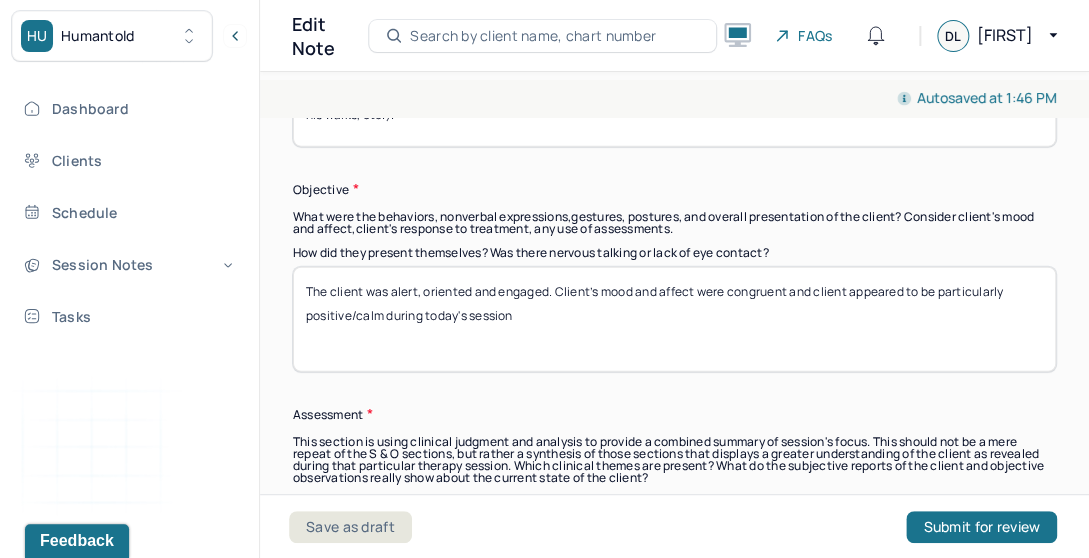 scroll, scrollTop: 1600, scrollLeft: 0, axis: vertical 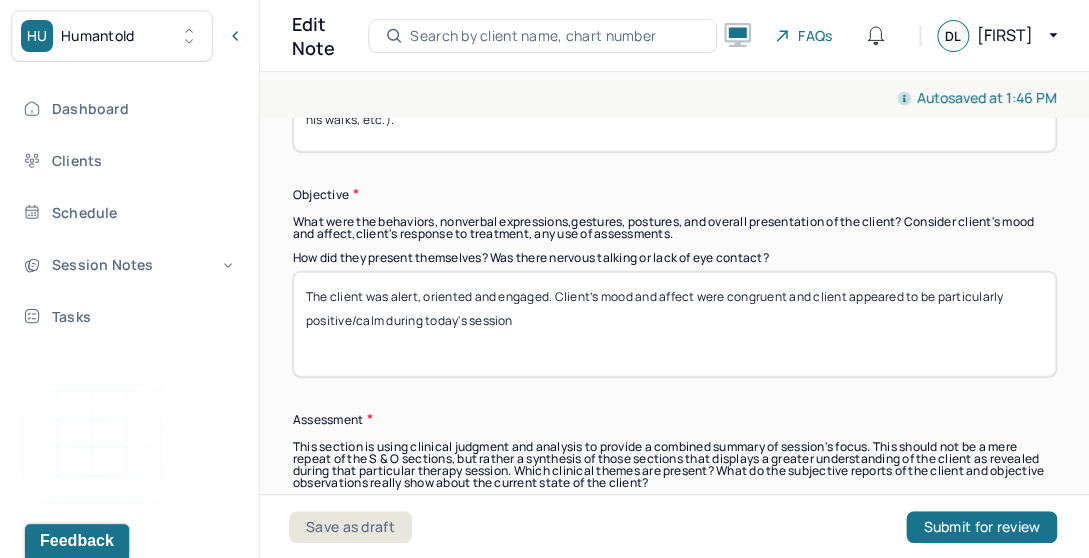 type on "Client and therapist utilized today's session to reflect on client's past sexual experiences over the years, particularly as it relates to client's identified preferences/needs when pursuing sexual encounters with others, as well as client's understanding of his identified boundaries between sexual and emotional intimacy. Client and therapist engaged in a few CBT, DBT, and psychodynamic techniques in order to build better emotional self-awareness and coping skills moving forward." 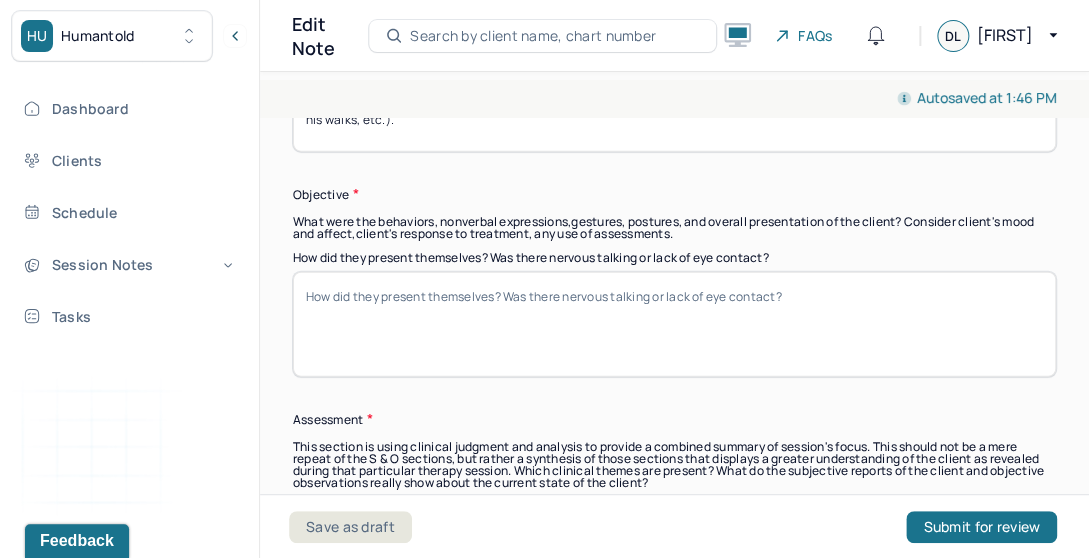 paste on "Client appeared neat, well-groomed, appropriately dressed, alert, in good spirits, engaged, and was oriented x3 throughout today's session." 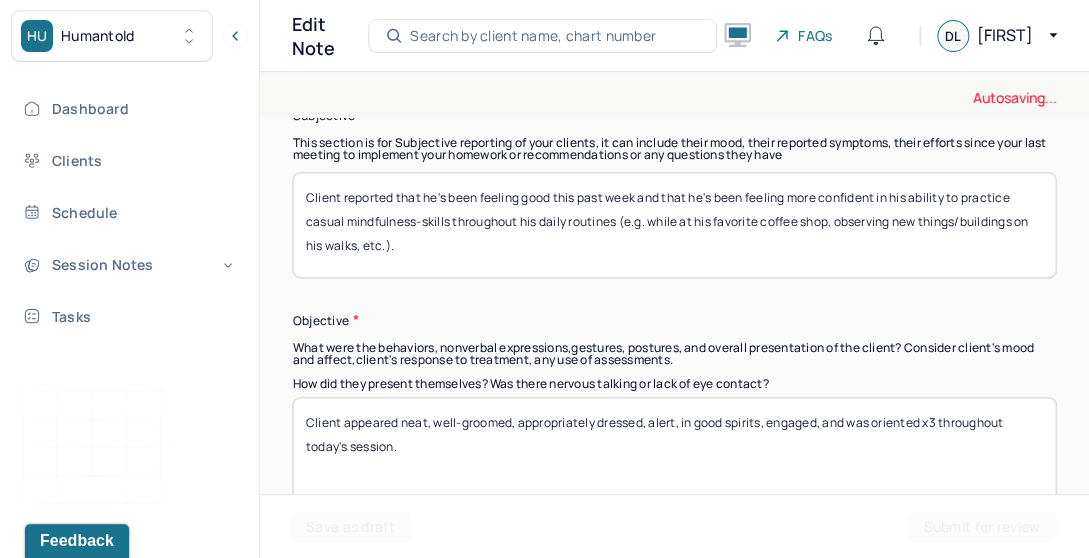 scroll, scrollTop: 1463, scrollLeft: 0, axis: vertical 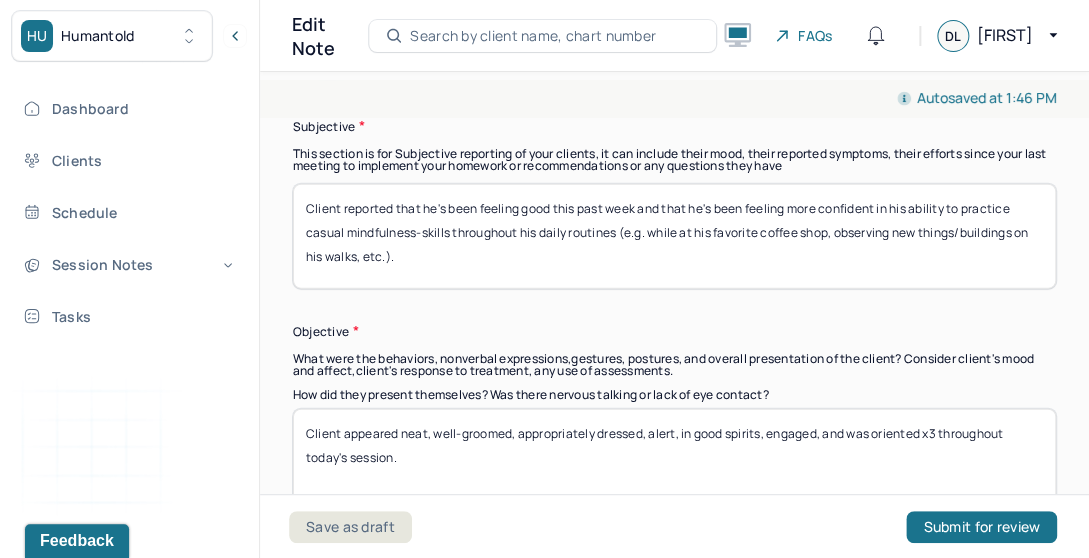 type on "Client appeared neat, well-groomed, appropriately dressed, alert, in good spirits, engaged, and was oriented x3 throughout today's session." 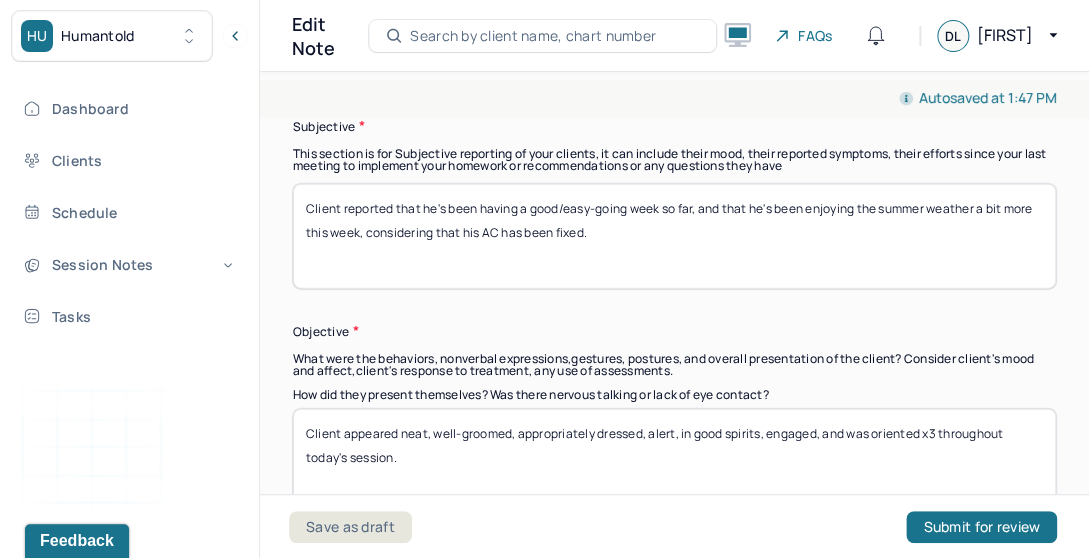 click on "Client reported that he's been having a good/easy-going week so far, and that he's been enjoying the summer weather a bit more this week, considering that his AC has been fixed" at bounding box center [674, 236] 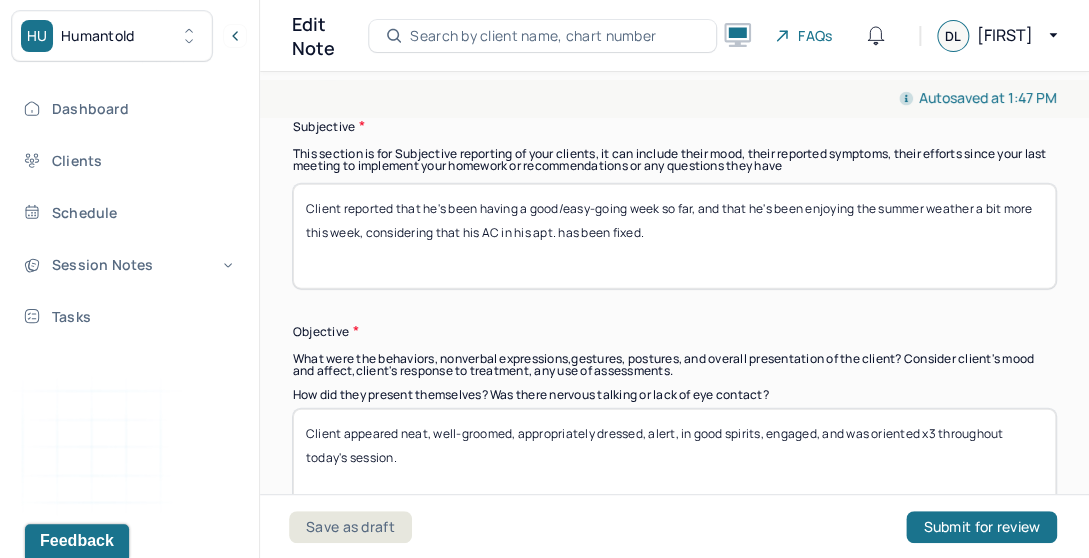 click on "Client reported that he's been having a good/easy-going week so far, and that he's been enjoying the summer weather a bit more this week, considering that his AC in his apt. has been fixed." at bounding box center [674, 236] 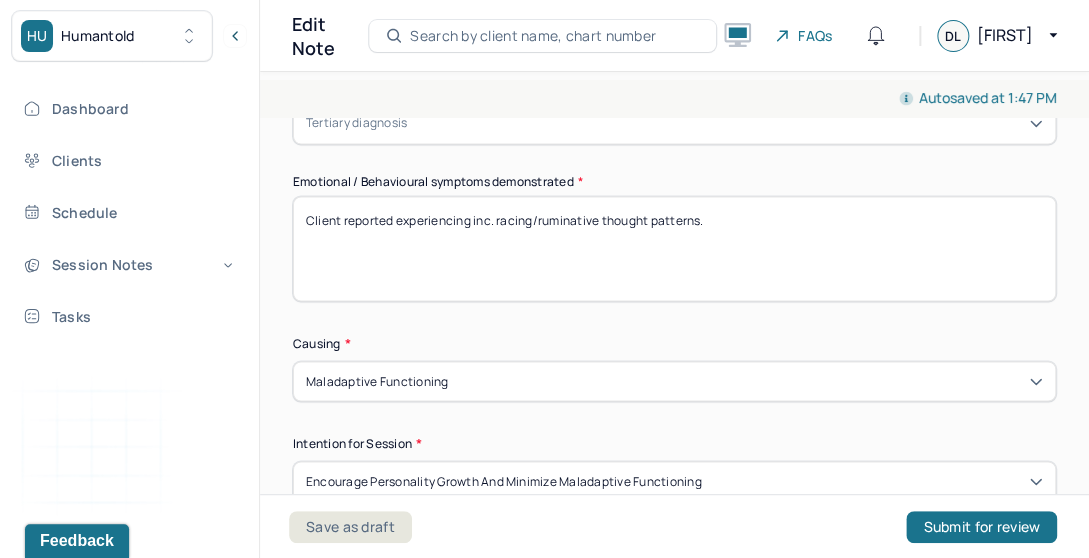 scroll, scrollTop: 1008, scrollLeft: 0, axis: vertical 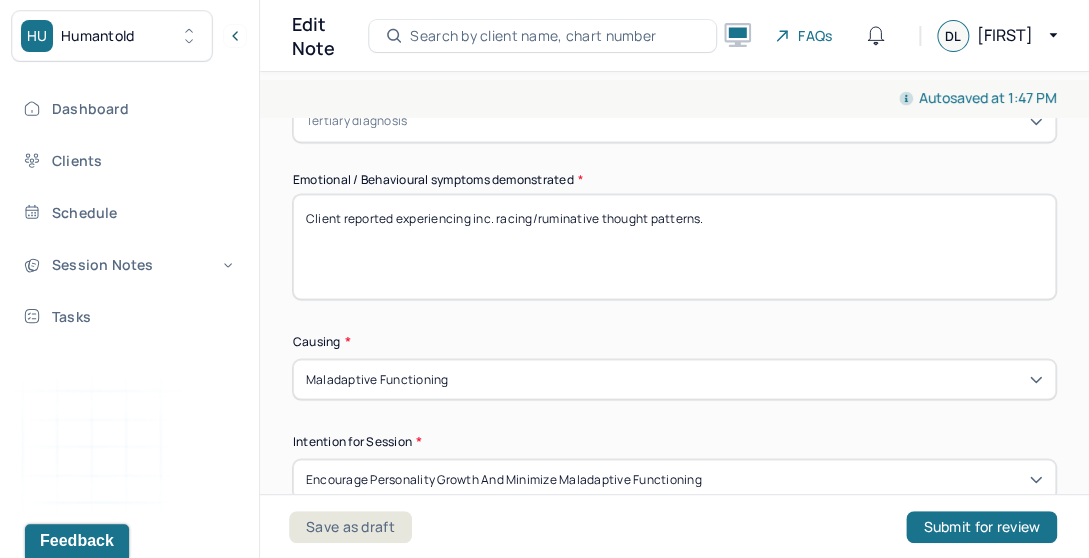 type on "Client reported that he's been having a good/easy-going week so far, and that he's been enjoying the summer weather a bit more this week, considering that his AC in his apt. has been fixed." 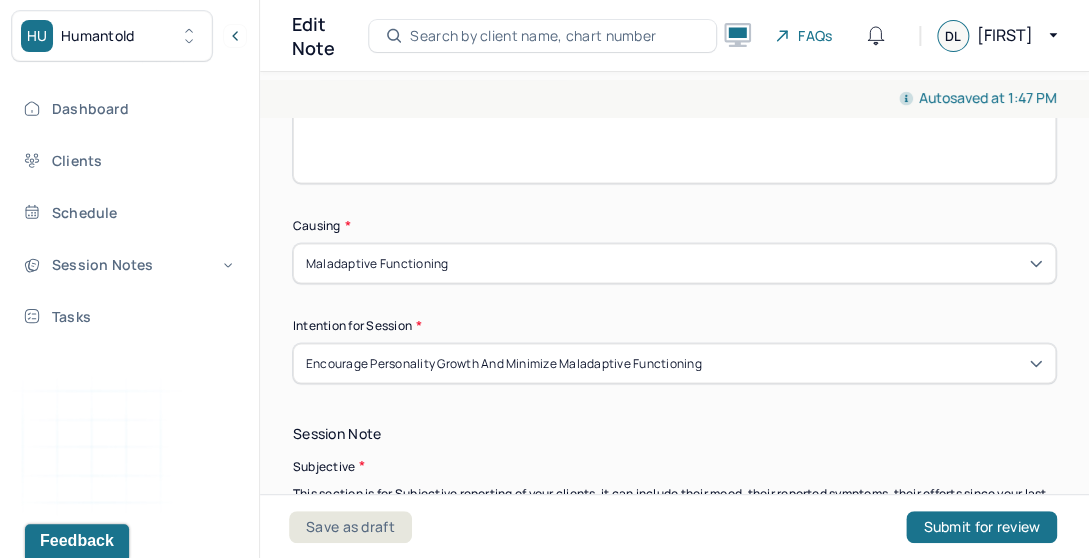 scroll, scrollTop: 1235, scrollLeft: 0, axis: vertical 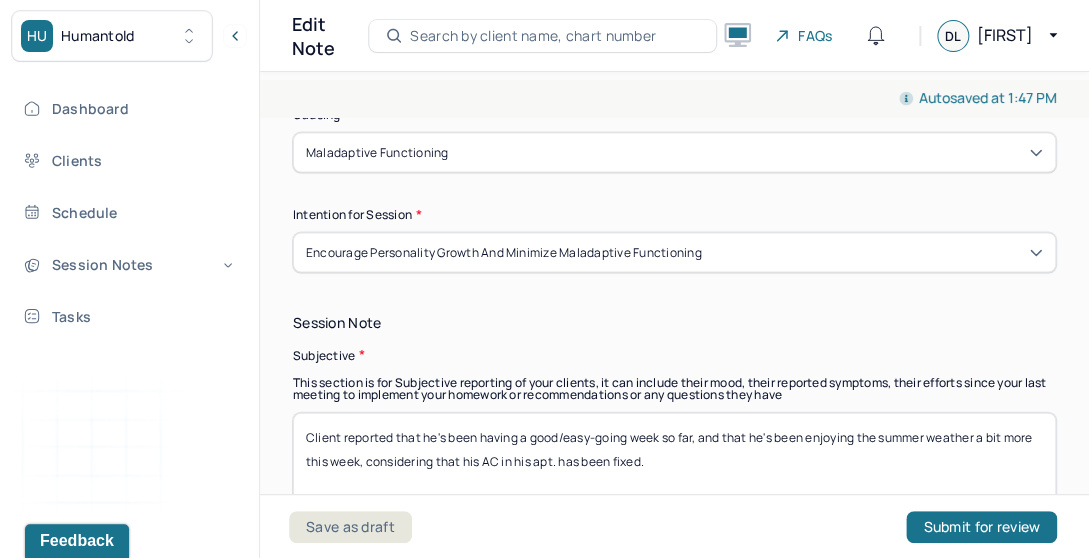type on "Client reported experiencing slightly dec. energy." 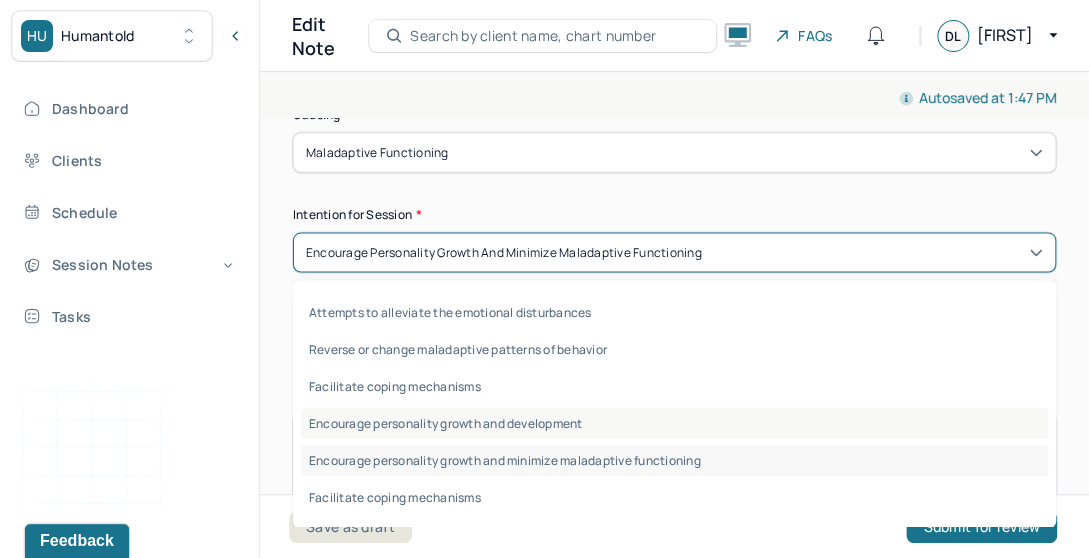 click on "Encourage personality growth and development" at bounding box center (674, 422) 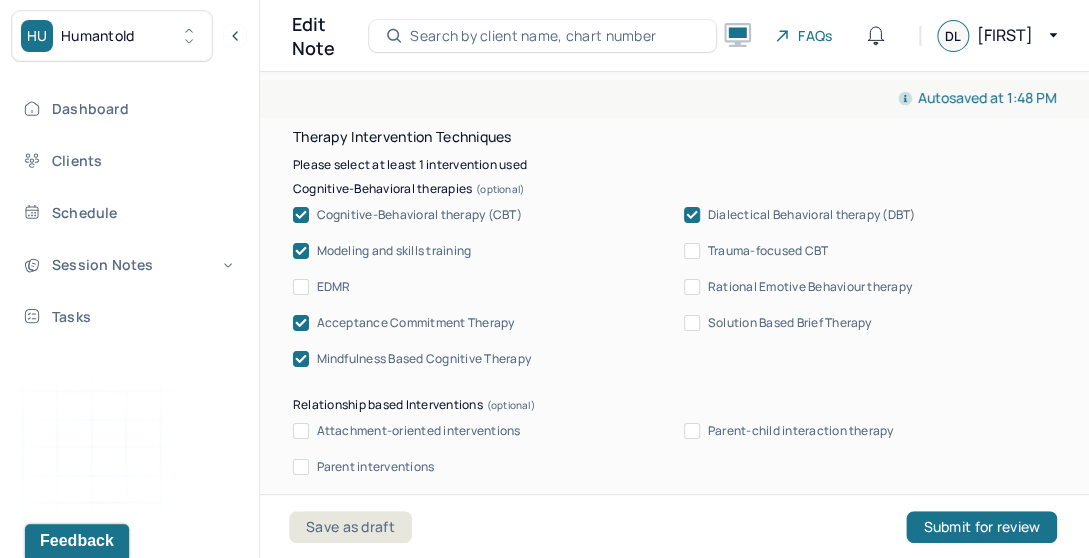 scroll, scrollTop: 2133, scrollLeft: 0, axis: vertical 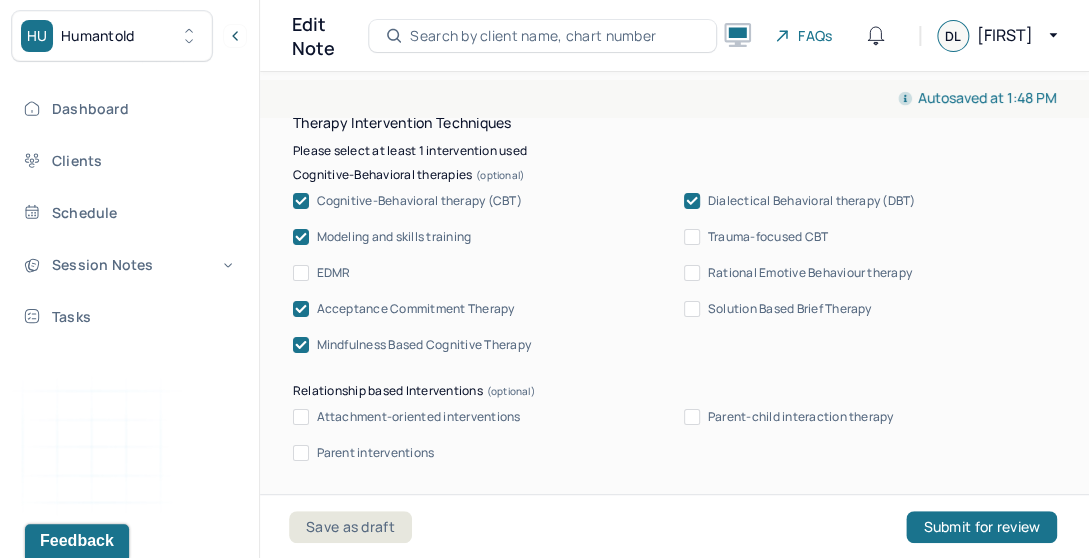 click 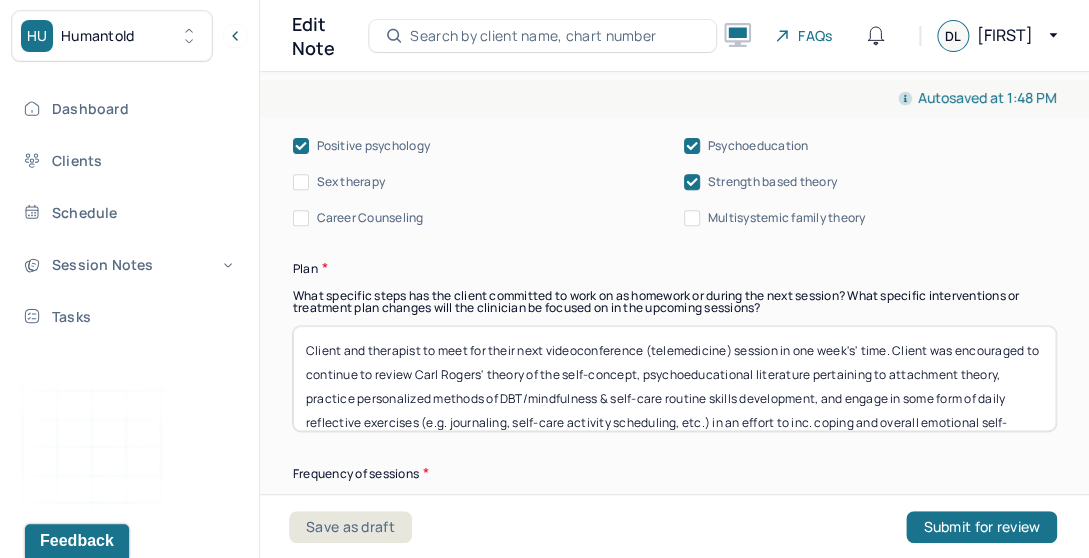 scroll, scrollTop: 2662, scrollLeft: 0, axis: vertical 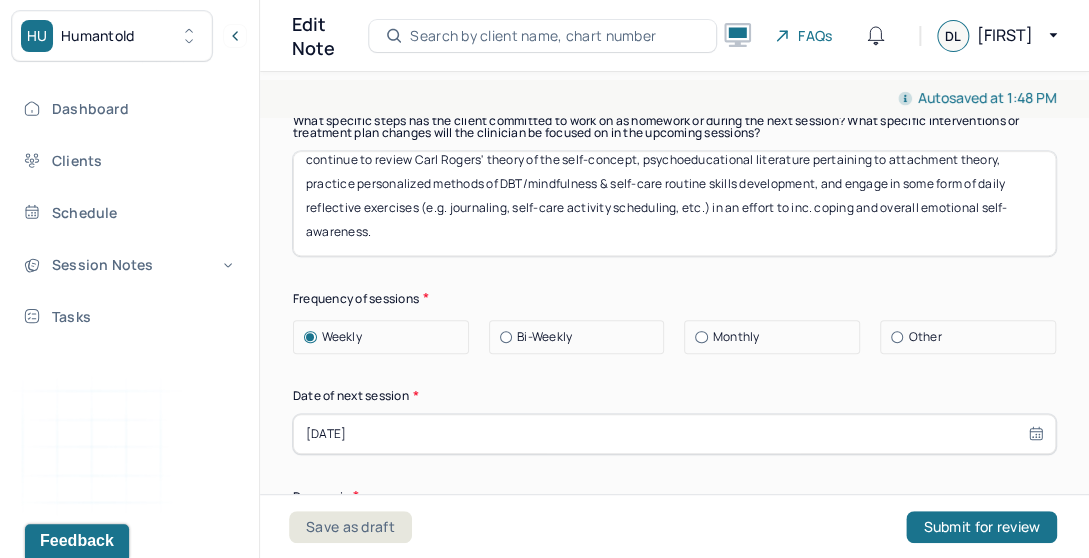 click on "[DATE]" at bounding box center (674, 434) 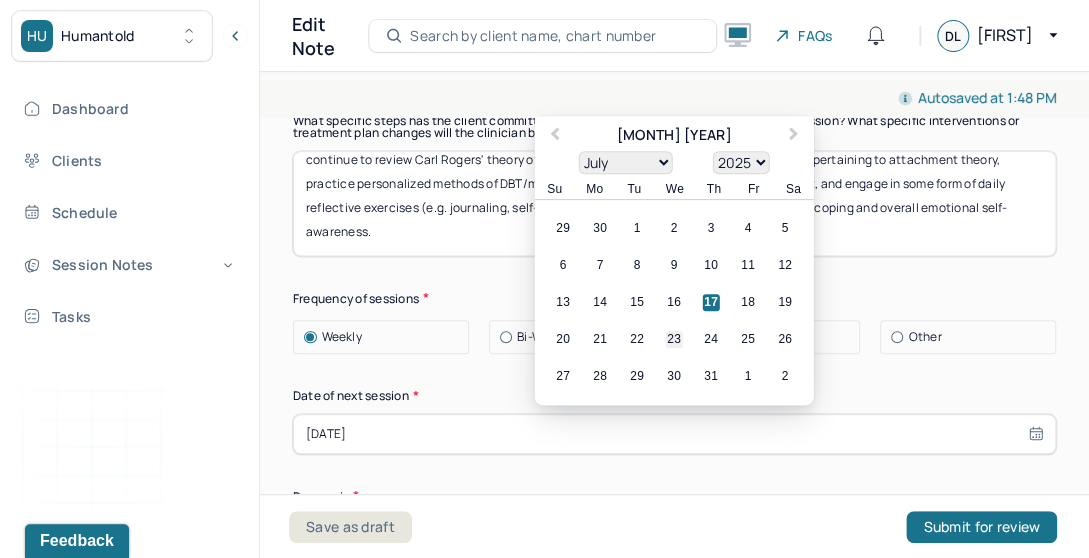 click on "23" at bounding box center (674, 339) 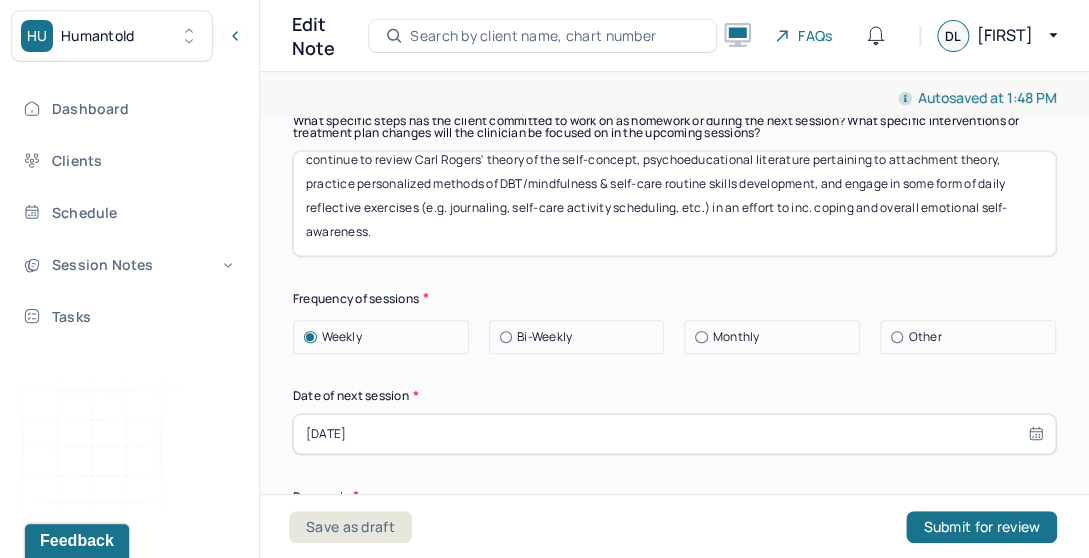 type on "[DATE]" 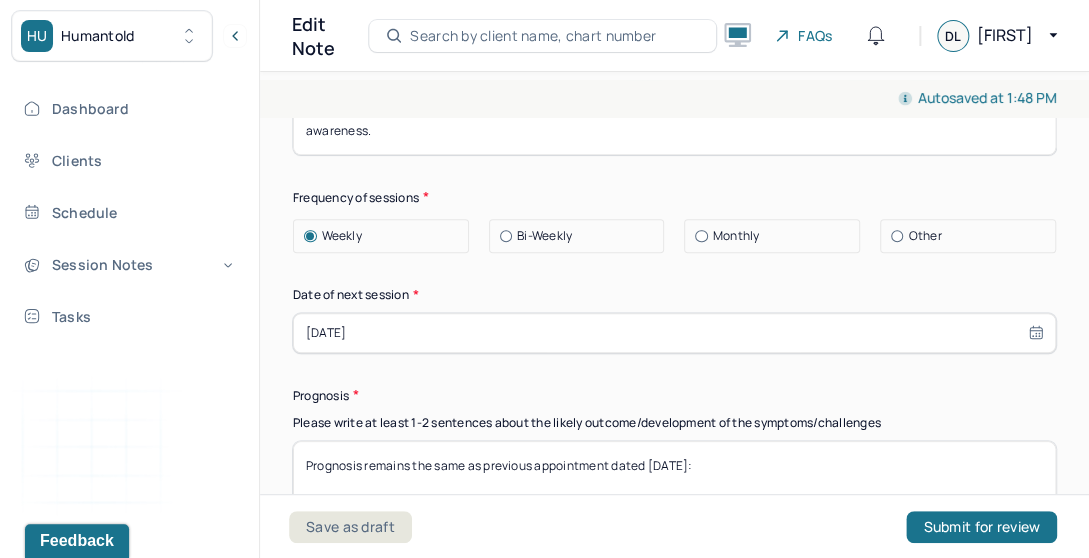 scroll, scrollTop: 2938, scrollLeft: 0, axis: vertical 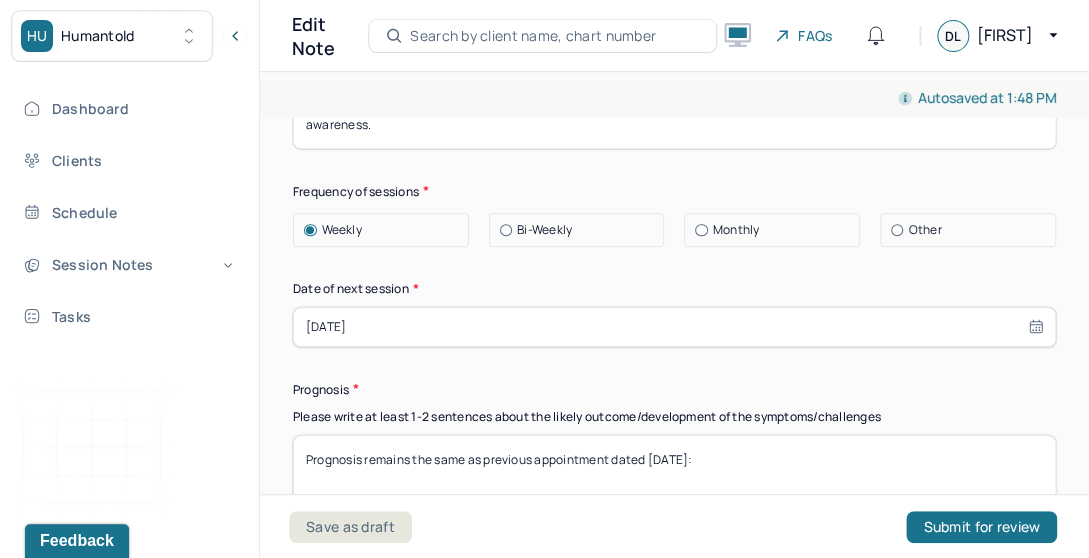 select on "6" 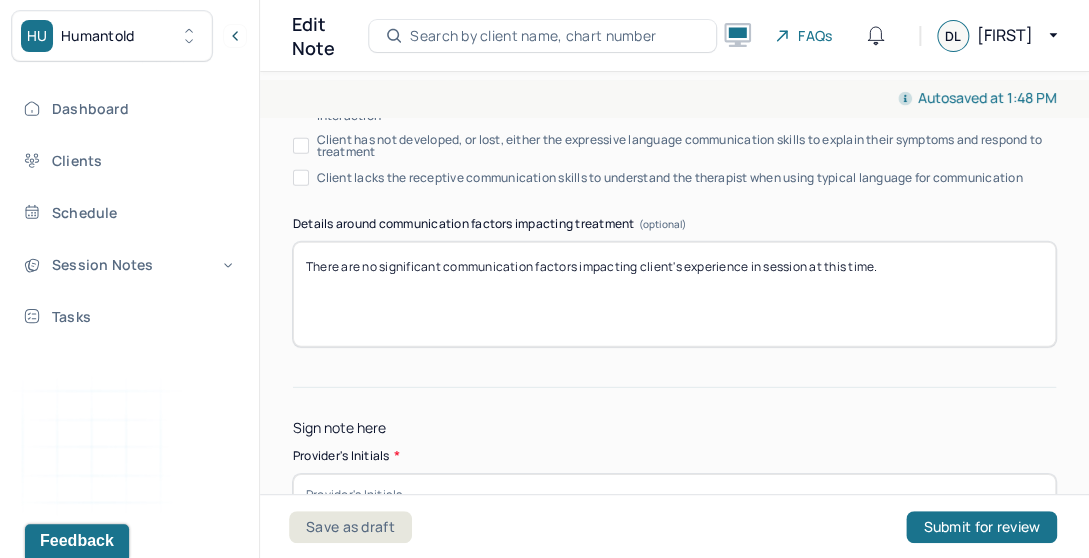 scroll, scrollTop: 4340, scrollLeft: 0, axis: vertical 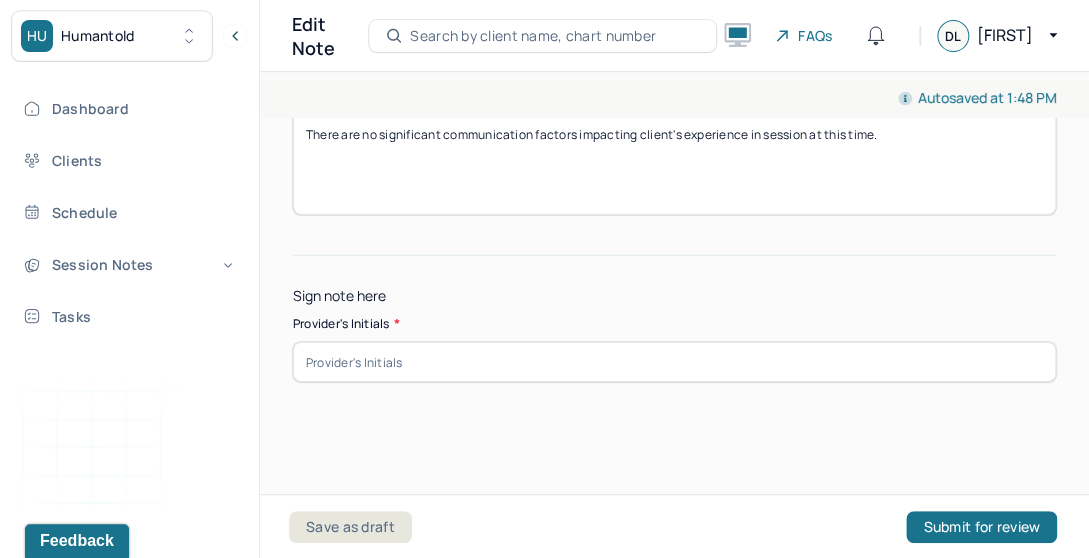 type on "Prognosis remains the same as previous appointment dated [DATE]:
Client has a good/guarded prognosis as evidenced by recent progress and inc. self-efficacy surrounding real-time emotional identification/expression skills development (e.g. DBT/mindfulness), and is likely to benefit from continued CBT/DBT, psychodynamic, and psychoeducational skills development work moving forward." 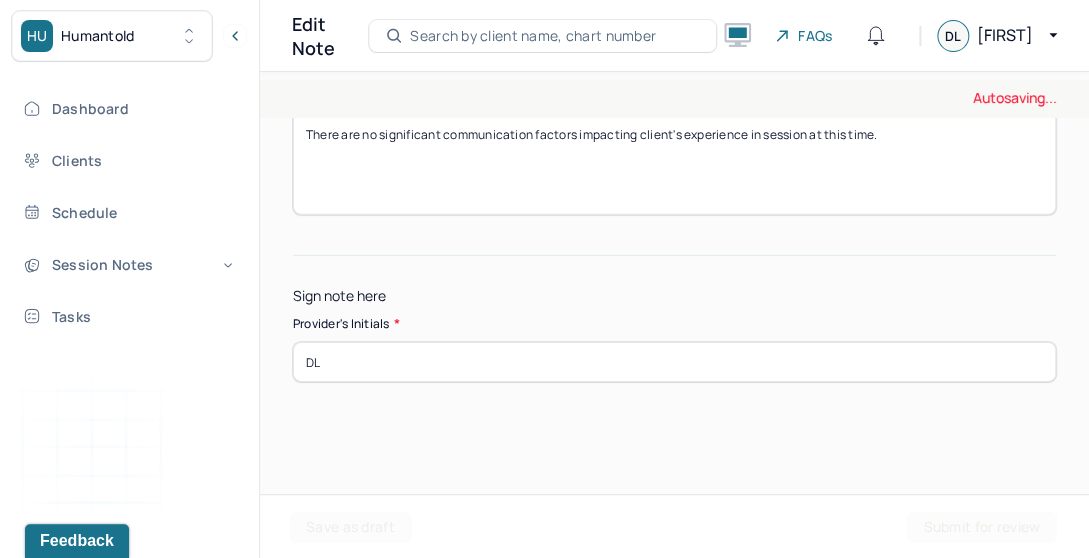 type on "DL" 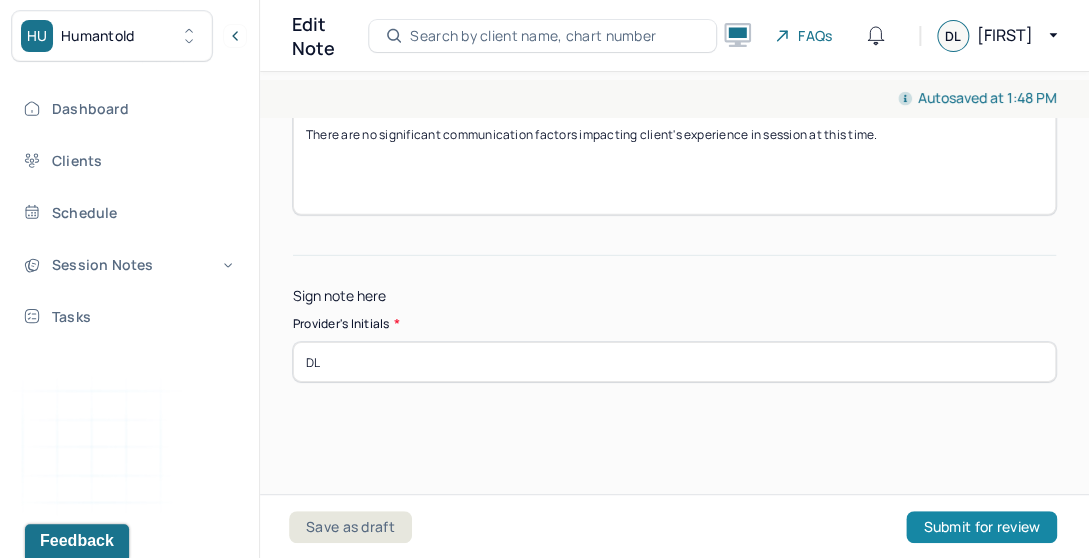 click on "Submit for review" at bounding box center [981, 527] 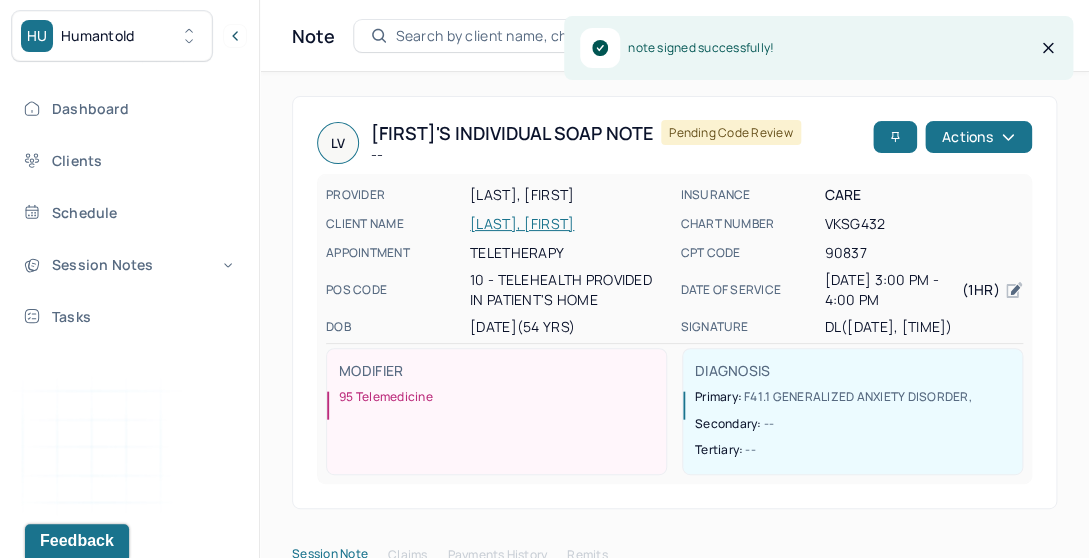 click on "LV [LAST], [FIRST]'s   Individual soap note -- Pending code review       Actions   PROVIDER [LAST], [FIRST] CLIENT NAME [LAST], [FIRST] APPOINTMENT Teletherapy POS CODE 10 - Telehealth Provided in Patient's Home DOB [DATE]  (54 Yrs) INSURANCE CARE CHART NUMBER VKSG432 CPT CODE 90837 DATE OF SERVICE [DATE]   3:00 PM   -   4:00 PM ( 1hr )     SIGNATURE DL  ([DATE], 1:48 PM) MODIFIER 95 Telemedicine DIAGNOSIS Primary:   F41.1 GENERALIZED ANXIETY DISORDER ,  Secondary:   -- Tertiary:   --   Session Note     Claims     Payments History     Remits     Content     Messages     Change requested     Activity       Sections Session note Therapy intervention techniques Treatment plan/ progress   Sections   NOTE CONTENT Appointment location teletherapy Client Teletherapy Location Home Provider Teletherapy Location Home Consent was received for the teletherapy session Consent was received for the teletherapy session The teletherapy session was conducted via video The teletherapy session was conducted via video --" at bounding box center [674, 2118] 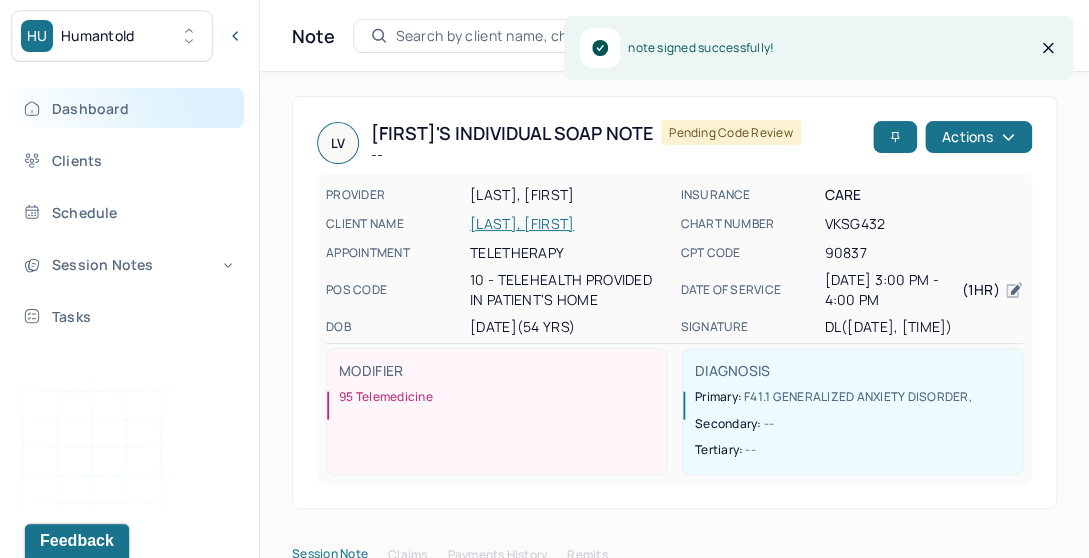 click on "Dashboard" at bounding box center [128, 108] 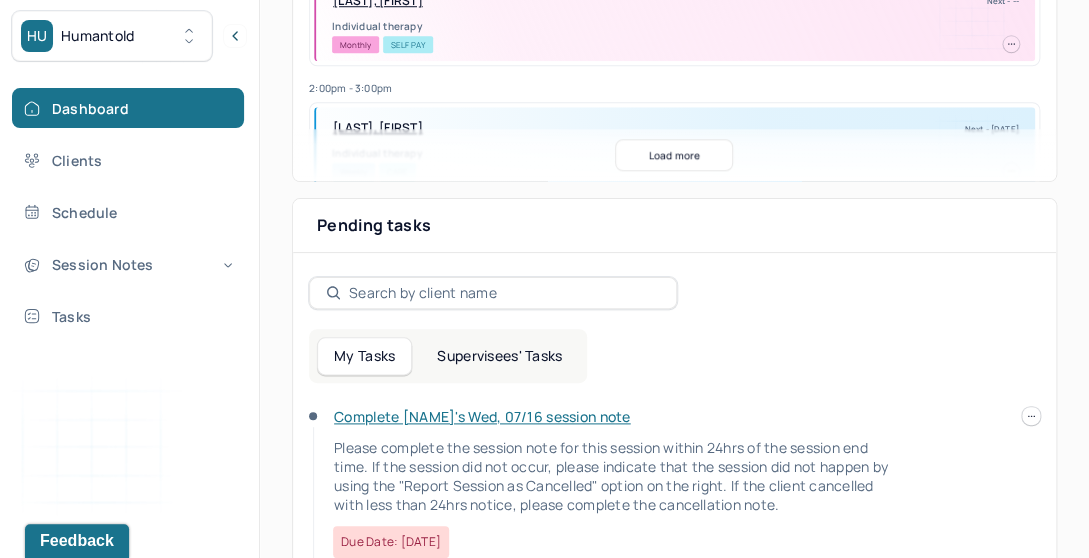 scroll, scrollTop: 761, scrollLeft: 0, axis: vertical 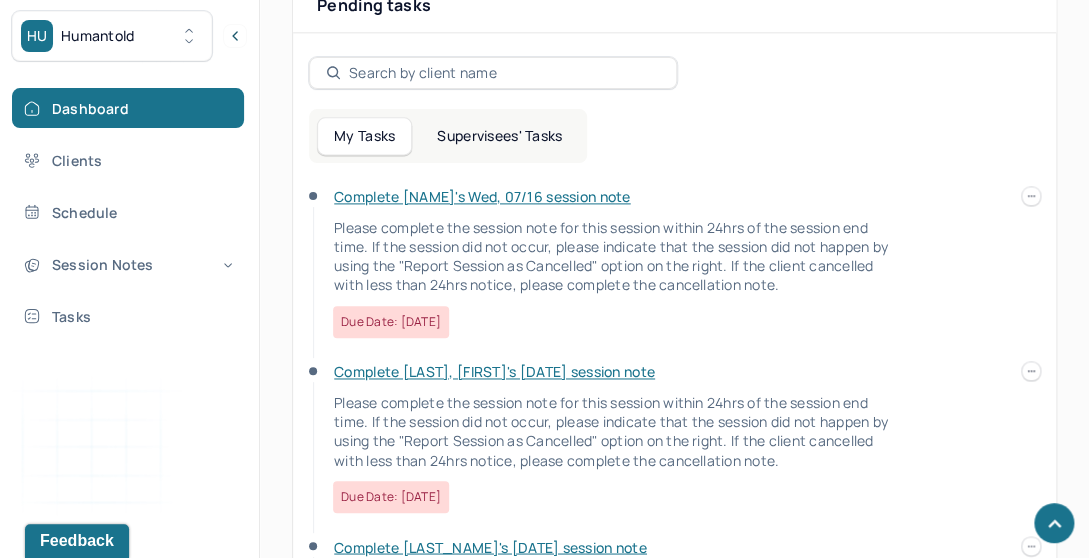 click on "Supervisees' Tasks" at bounding box center (499, 136) 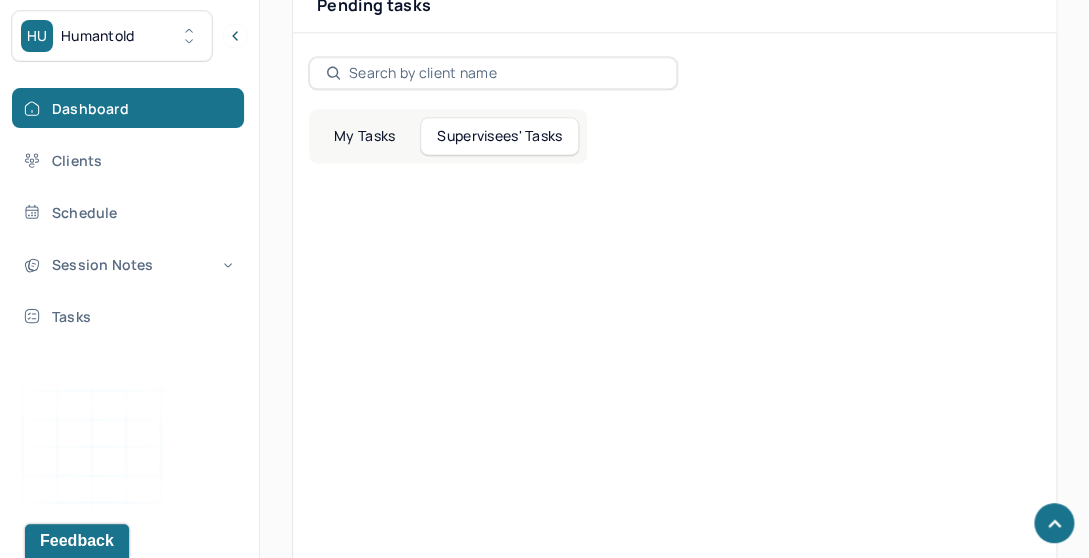scroll, scrollTop: 521, scrollLeft: 0, axis: vertical 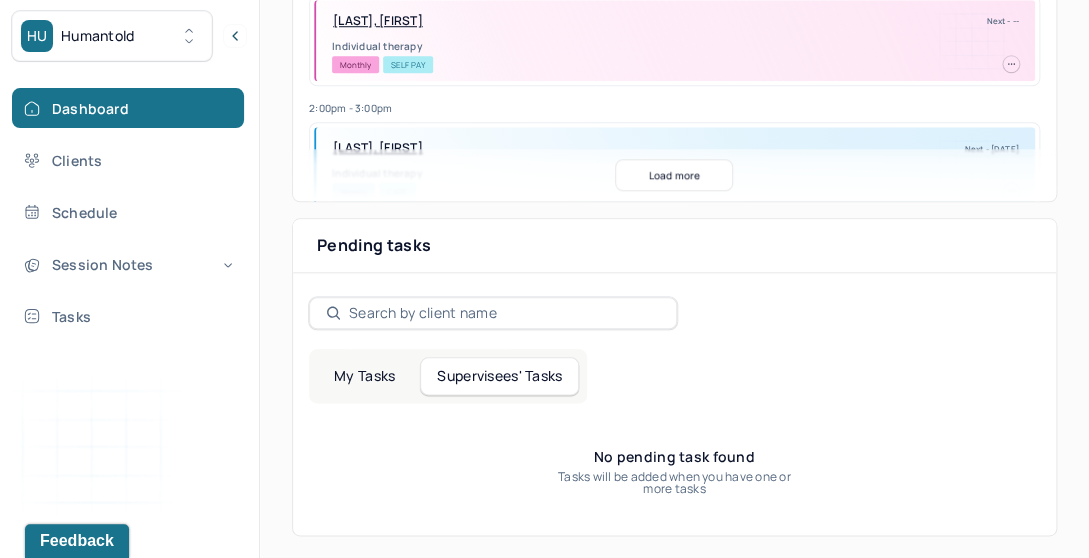 click on "My Tasks" at bounding box center (364, 376) 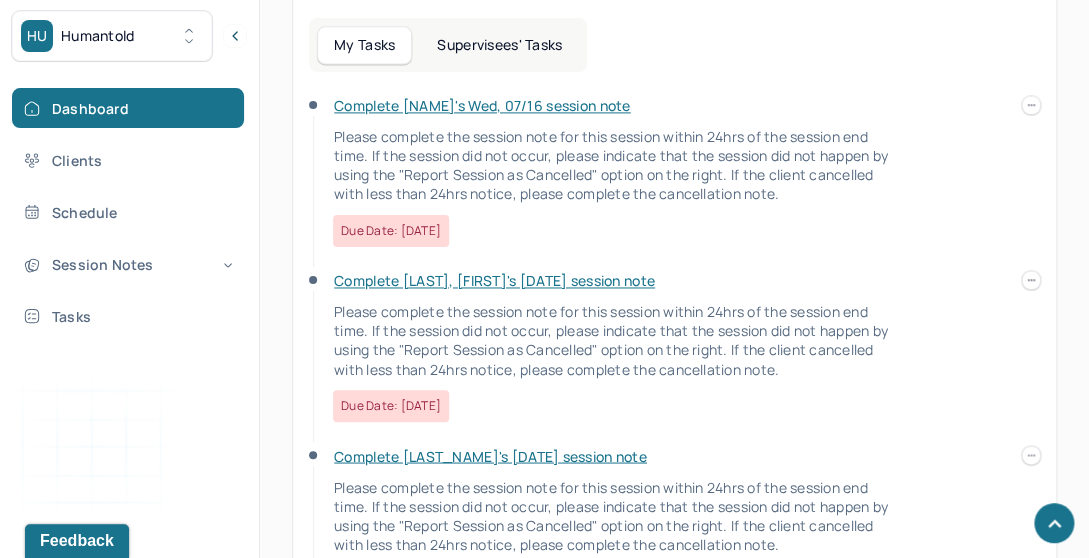 scroll, scrollTop: 854, scrollLeft: 0, axis: vertical 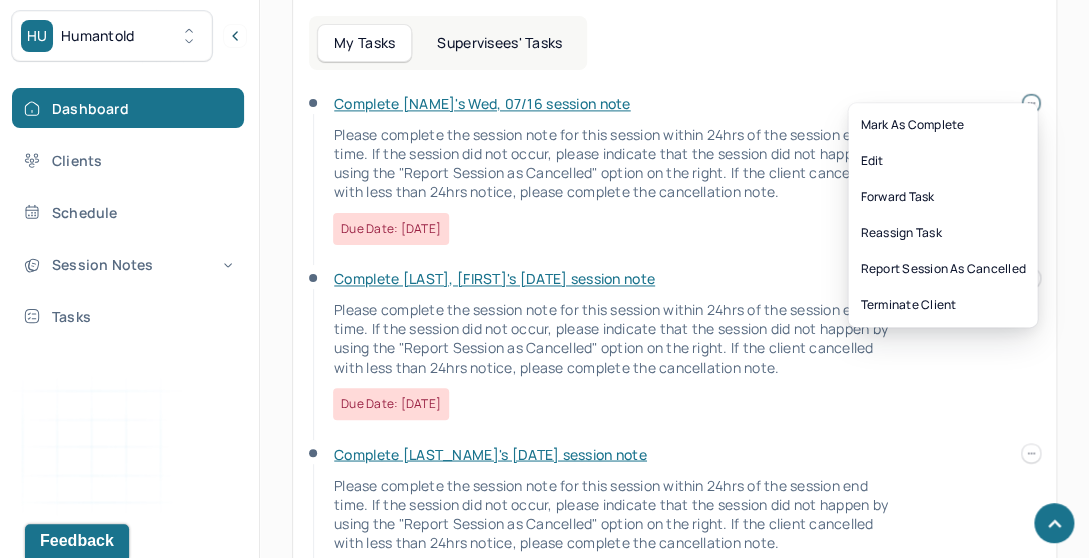 click 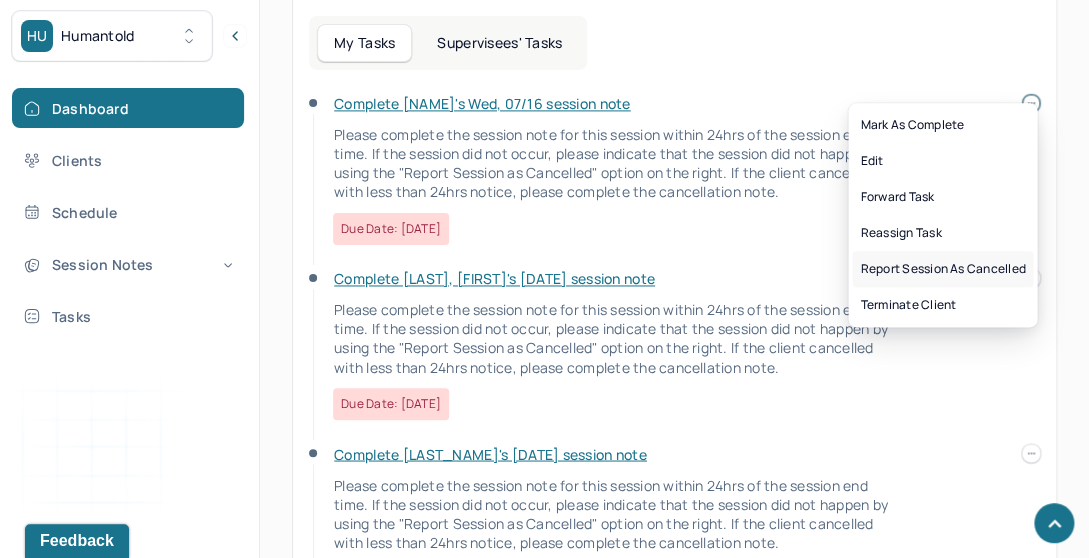 click on "Report session as cancelled" at bounding box center (942, 269) 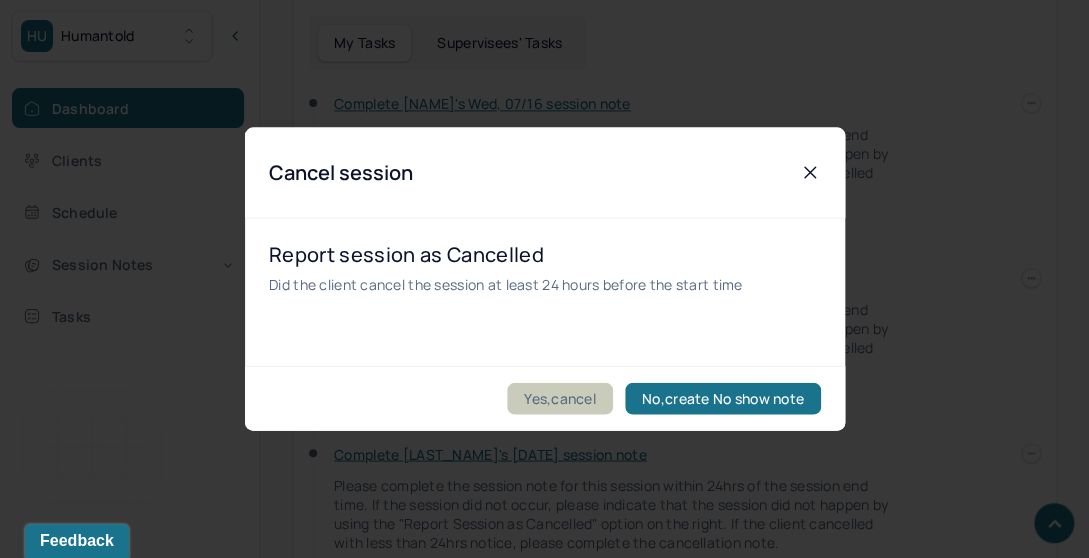 click on "Yes,cancel" at bounding box center [560, 399] 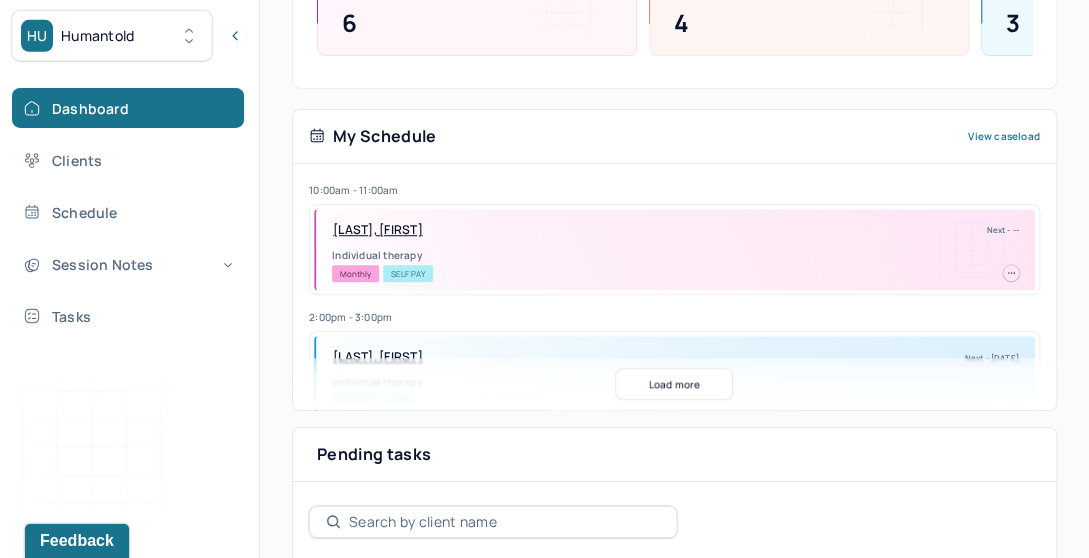 scroll, scrollTop: 5, scrollLeft: 0, axis: vertical 